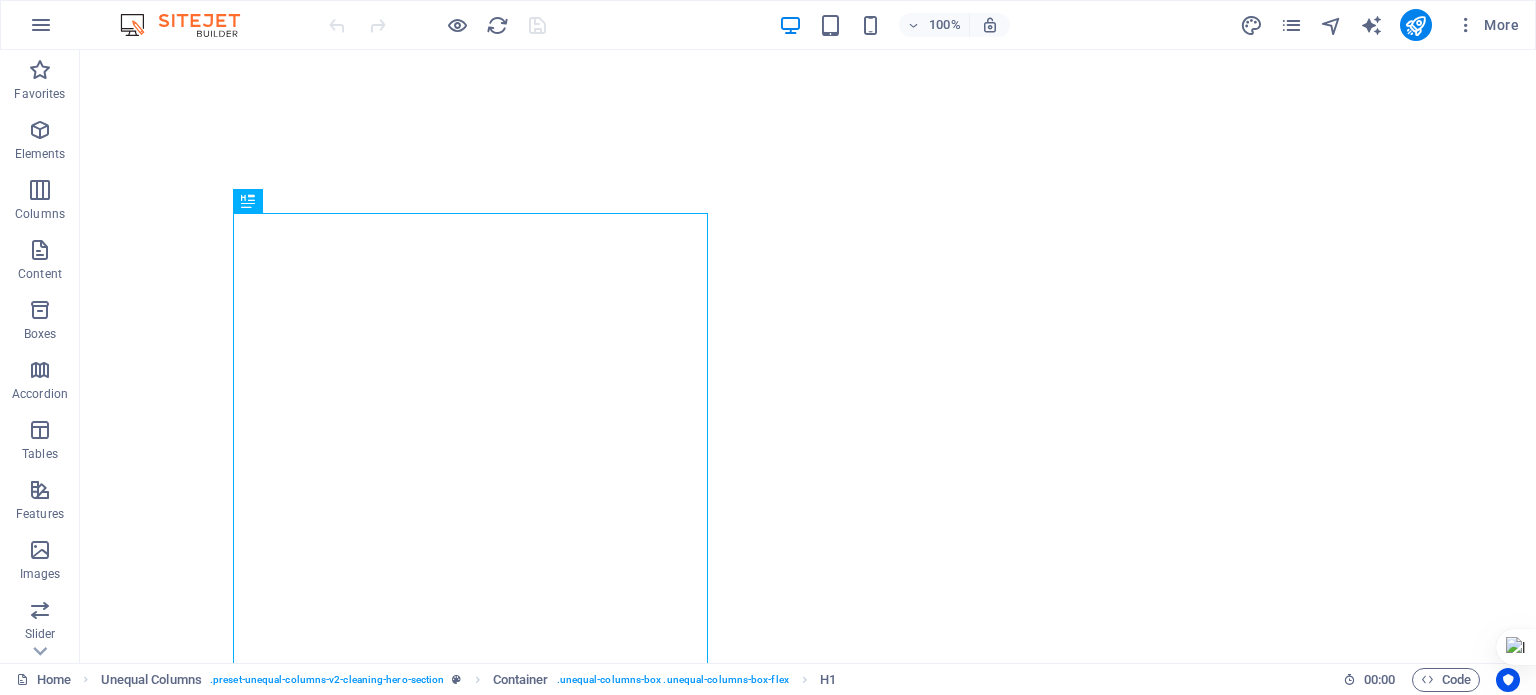 scroll, scrollTop: 0, scrollLeft: 0, axis: both 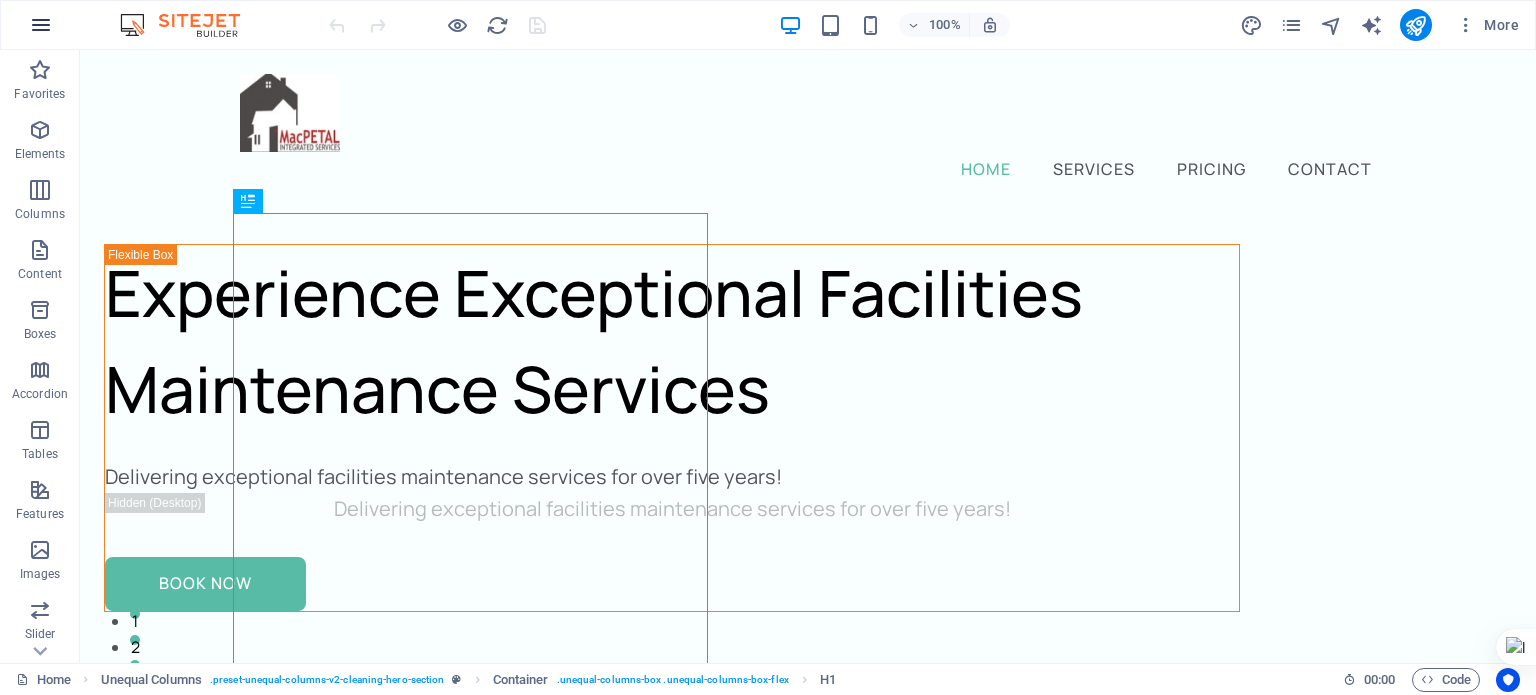 click at bounding box center [41, 25] 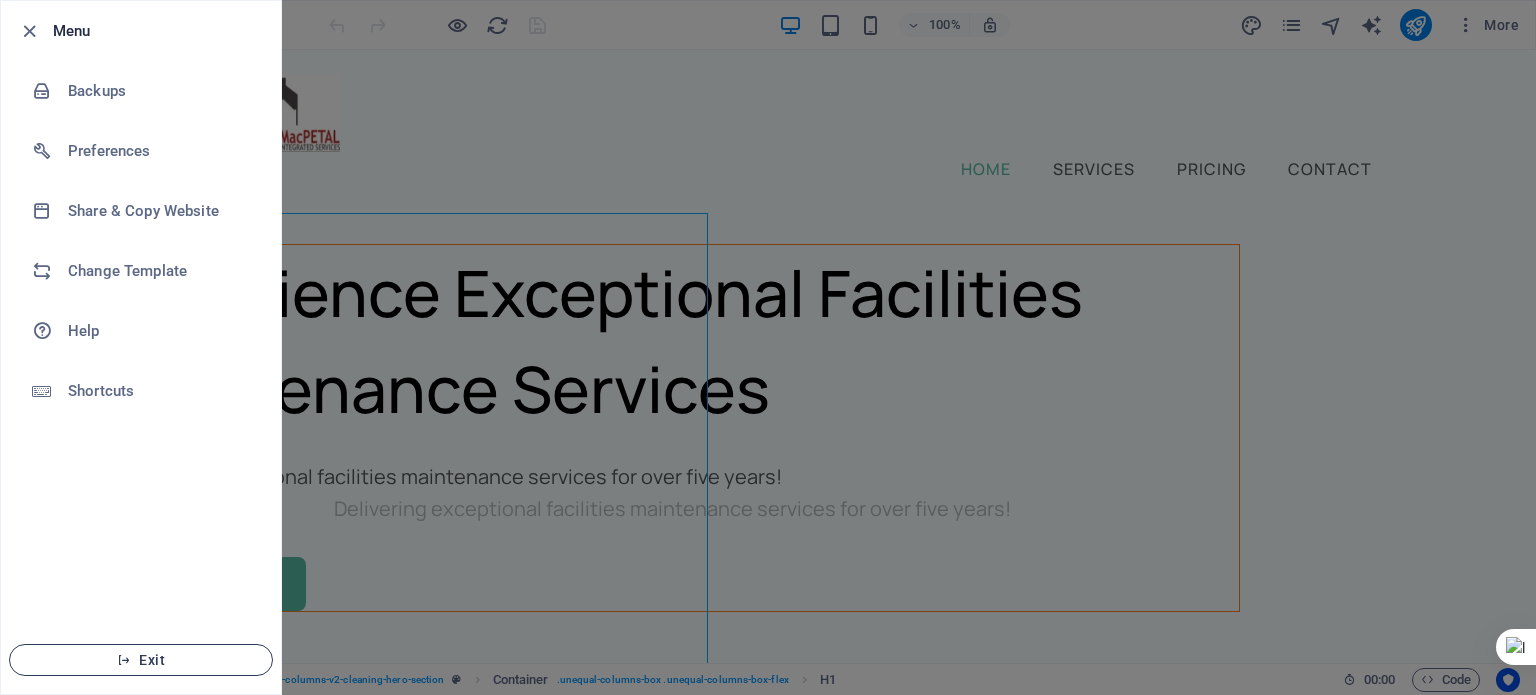 click on "Exit" at bounding box center [141, 660] 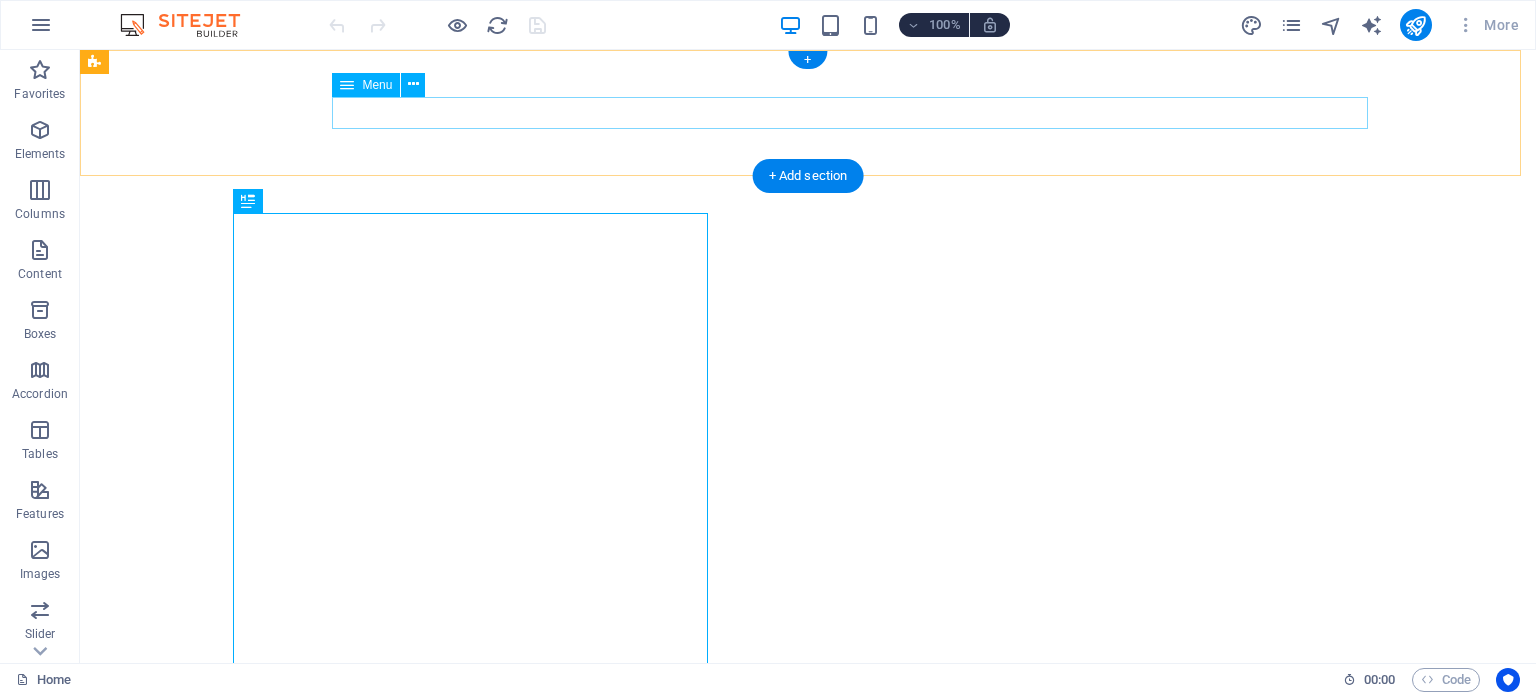 scroll, scrollTop: 0, scrollLeft: 0, axis: both 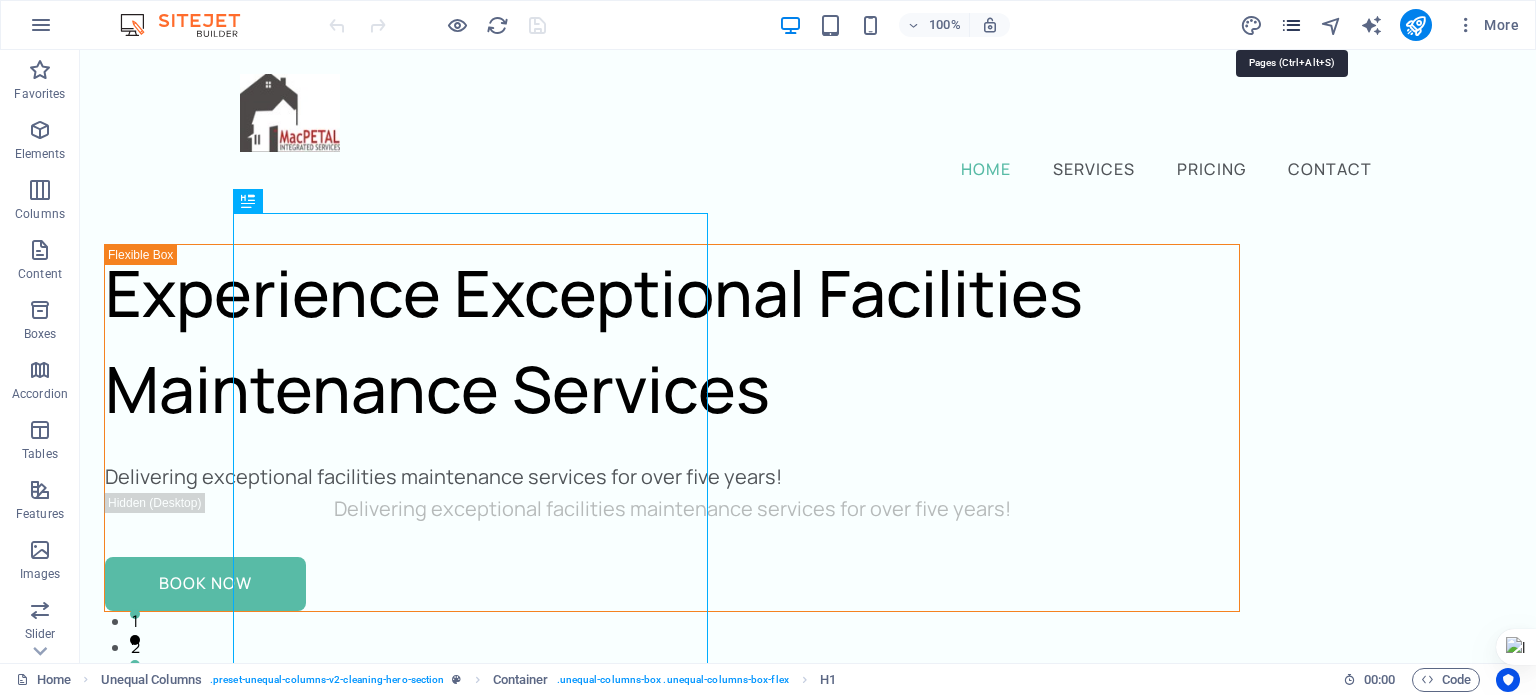 click at bounding box center [1291, 25] 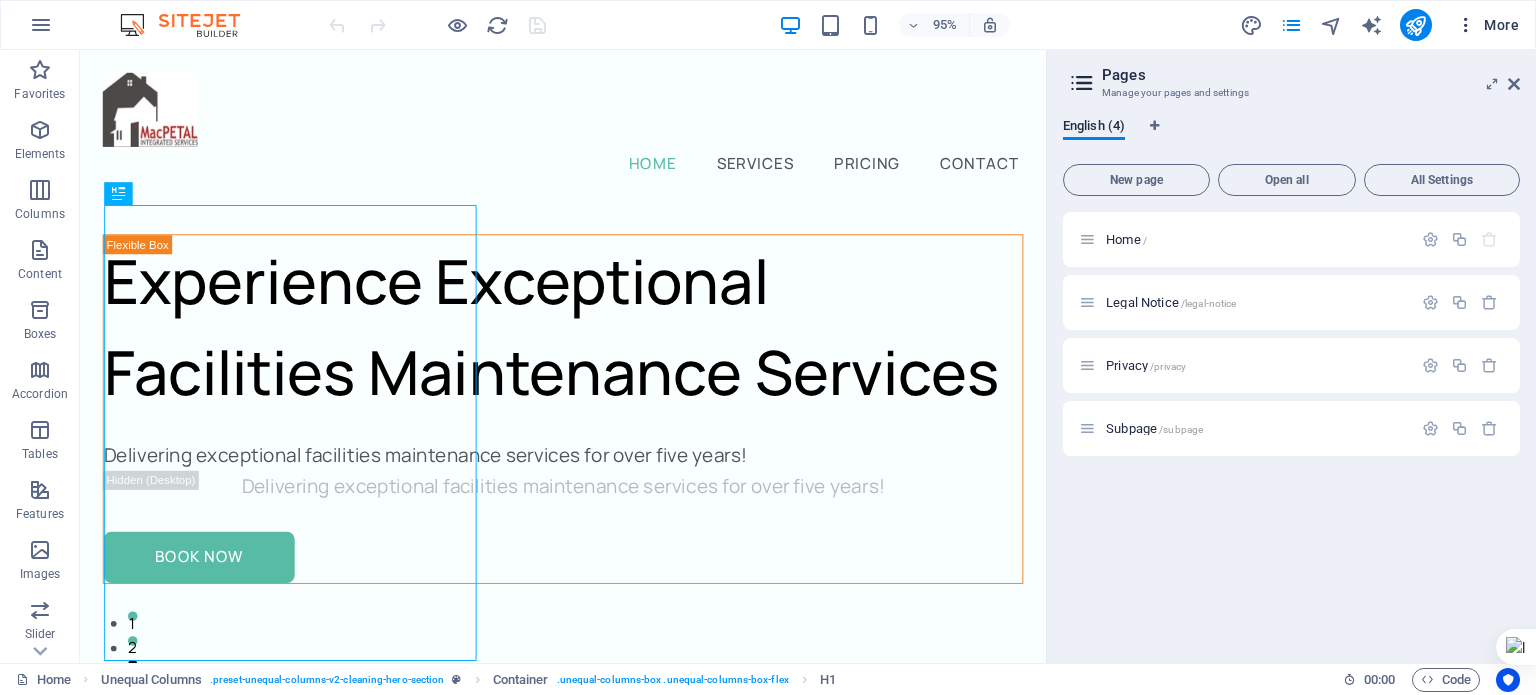 click on "More" at bounding box center [1487, 25] 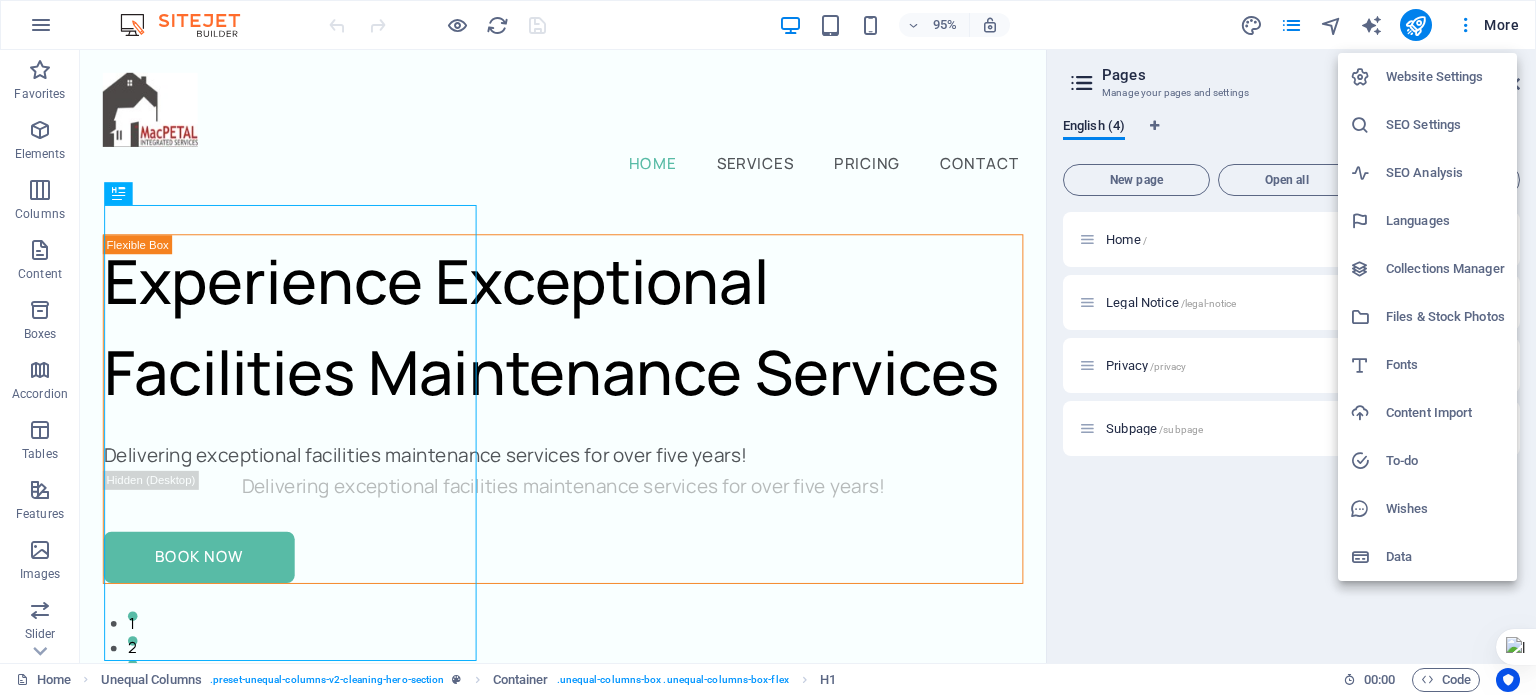 click at bounding box center [768, 347] 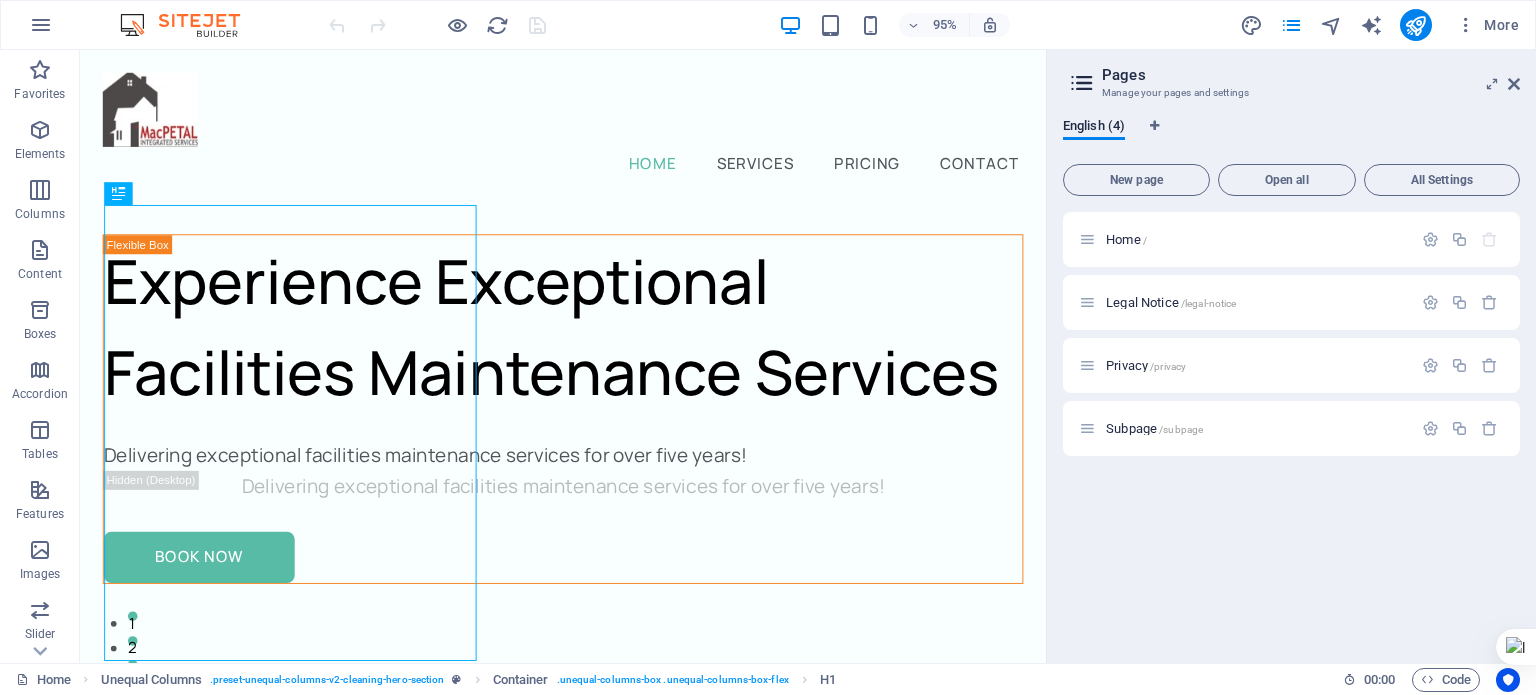 click on "95% More" at bounding box center (926, 25) 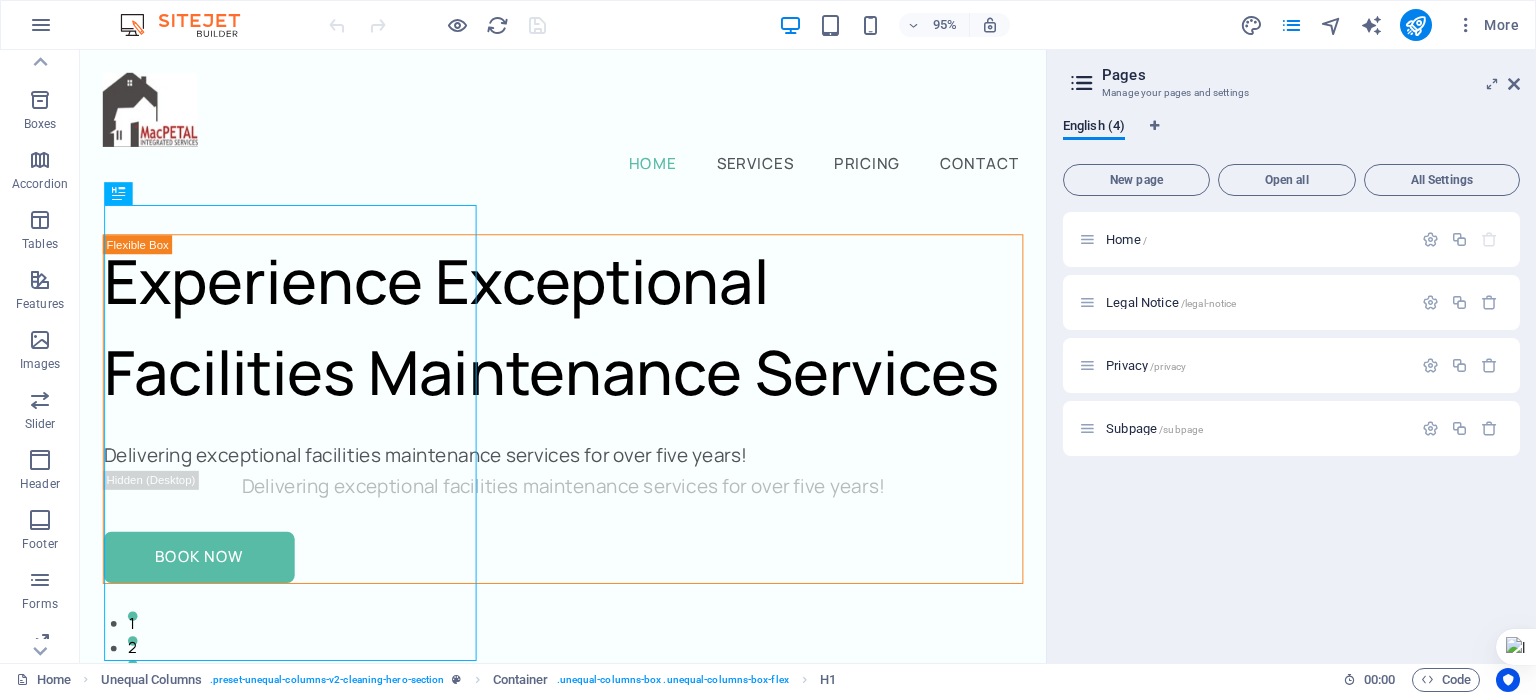 scroll, scrollTop: 286, scrollLeft: 0, axis: vertical 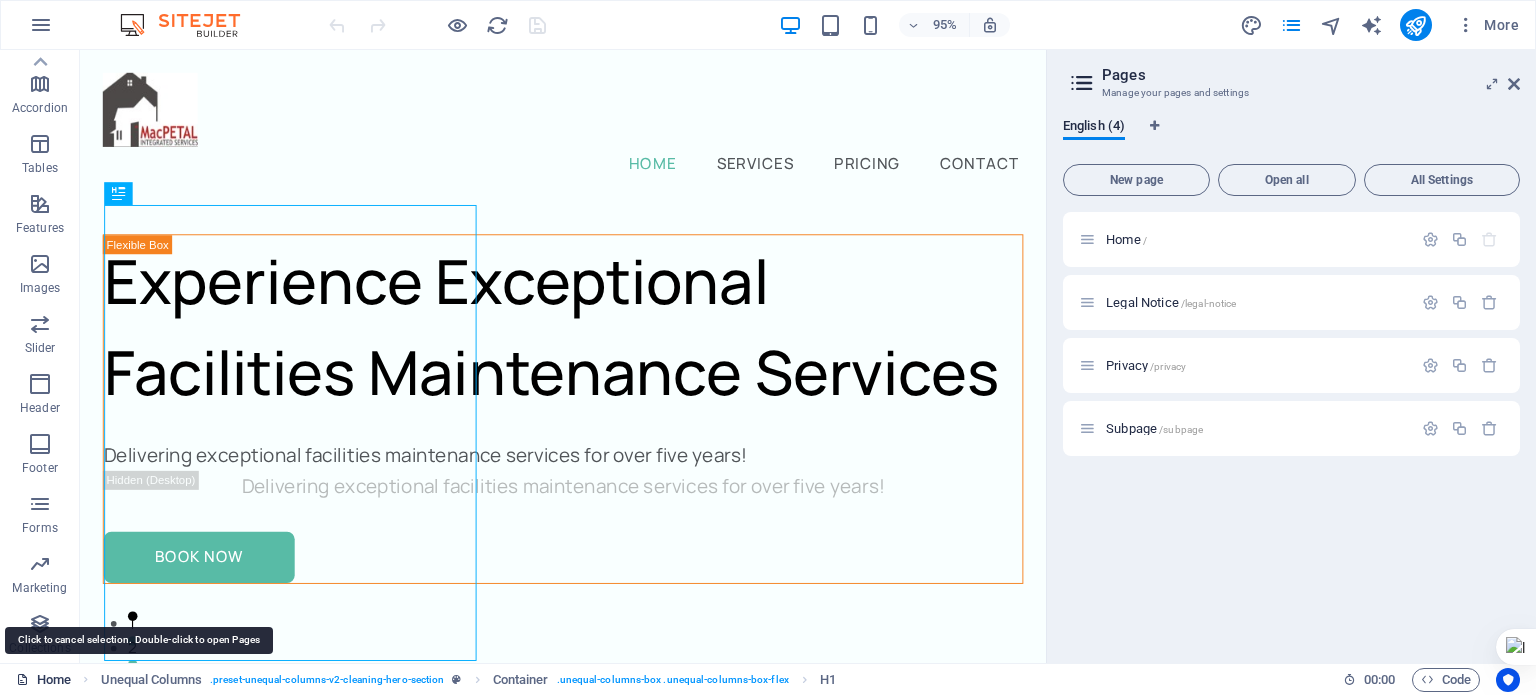 click on "Home" at bounding box center [43, 680] 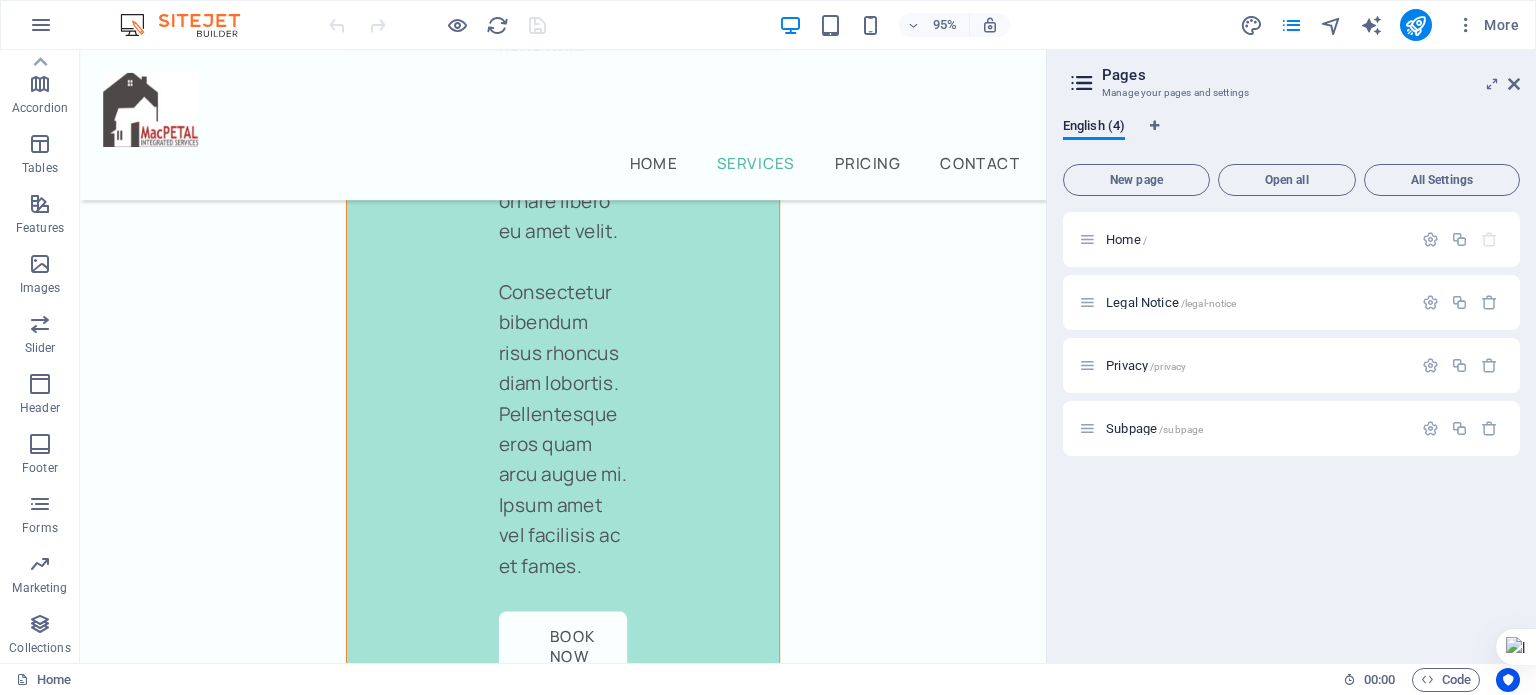 scroll, scrollTop: 3582, scrollLeft: 0, axis: vertical 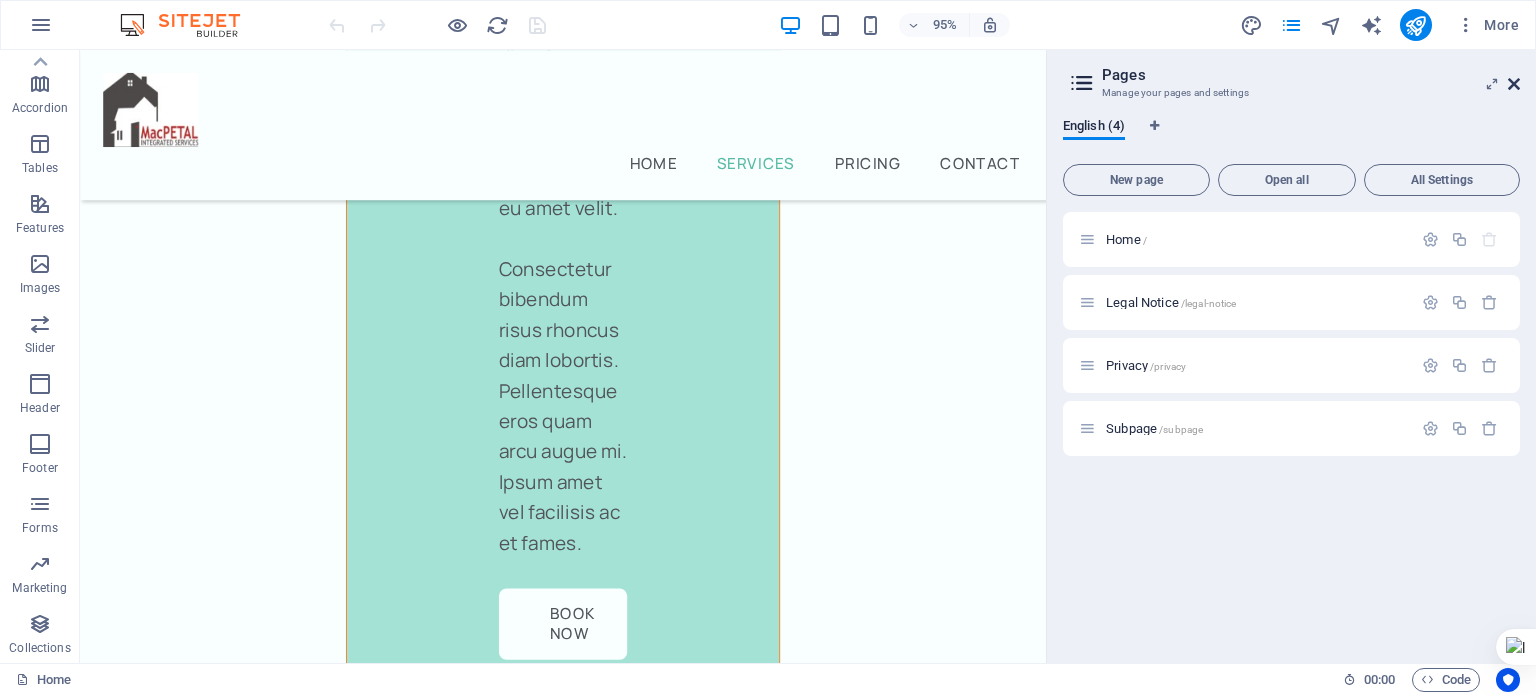 click at bounding box center [1514, 84] 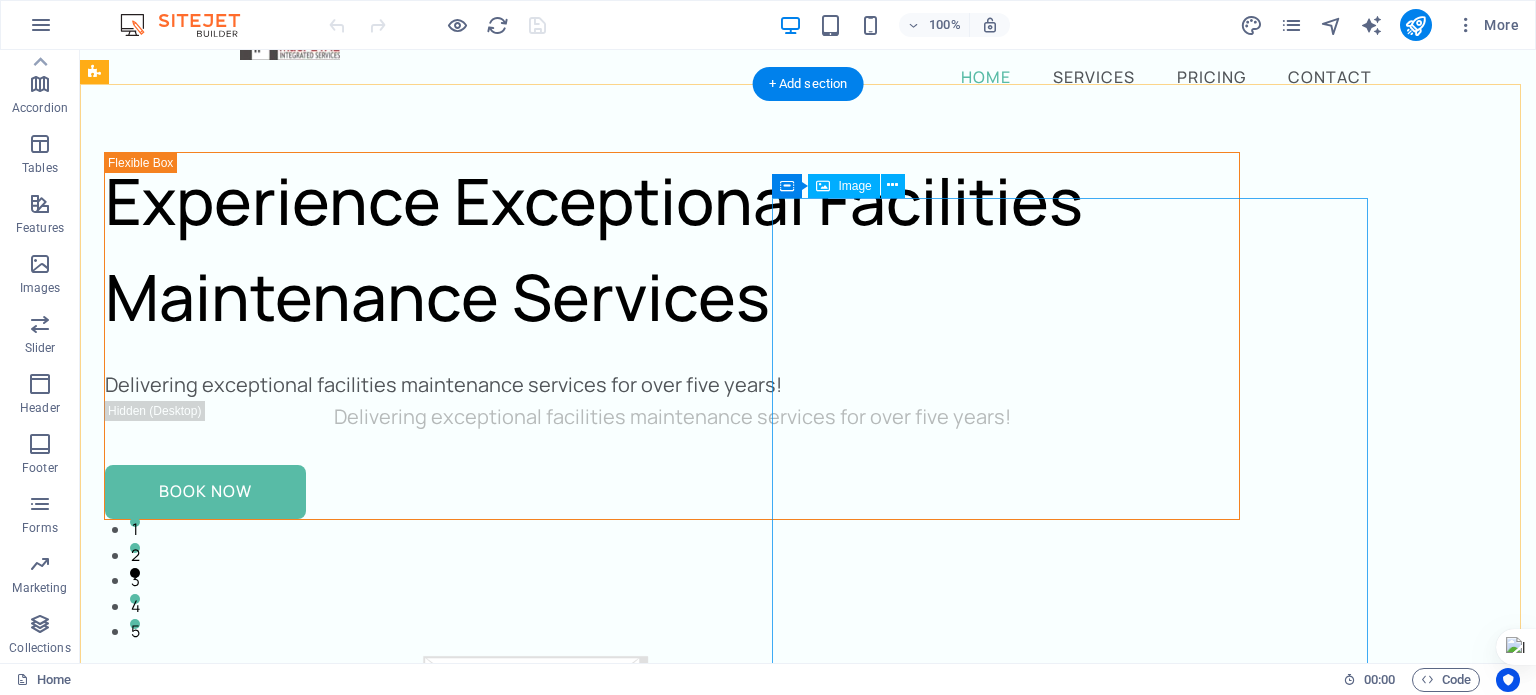 scroll, scrollTop: 0, scrollLeft: 0, axis: both 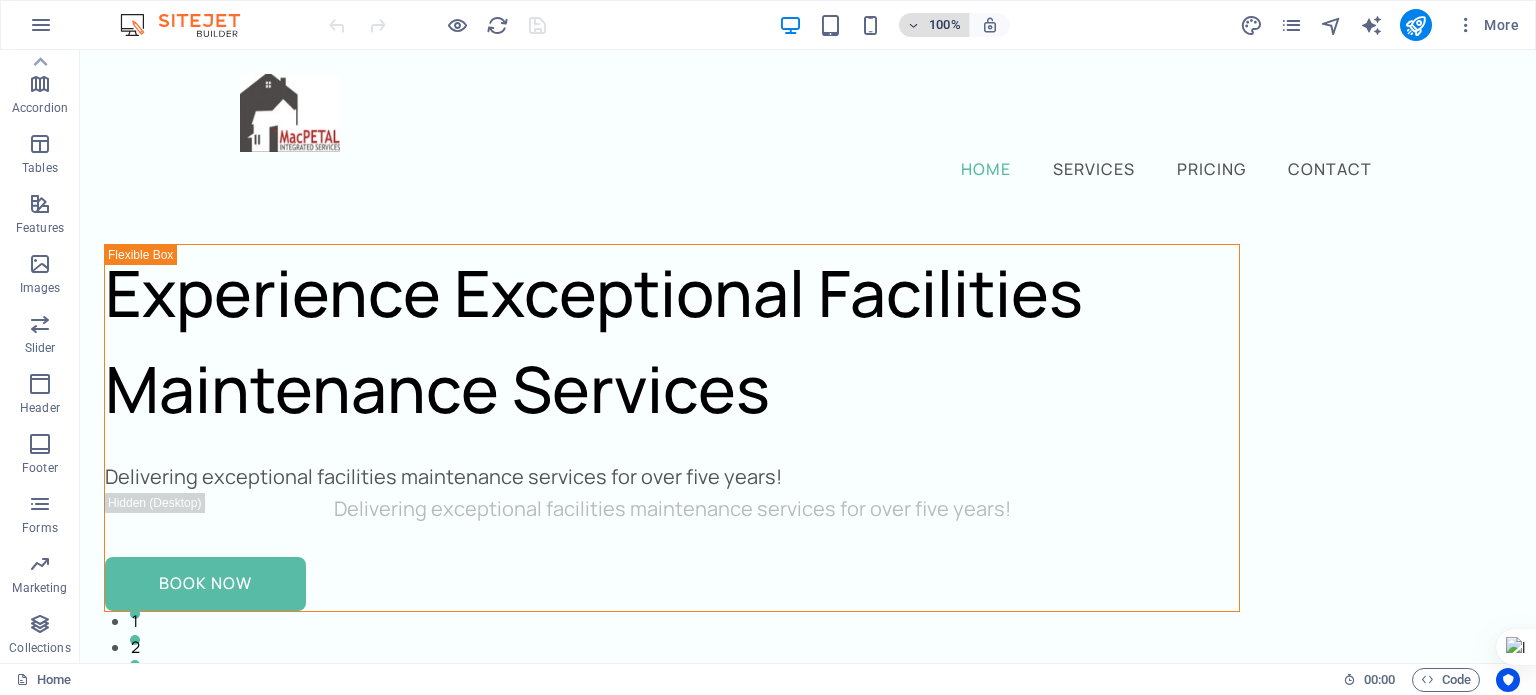 click at bounding box center [914, 25] 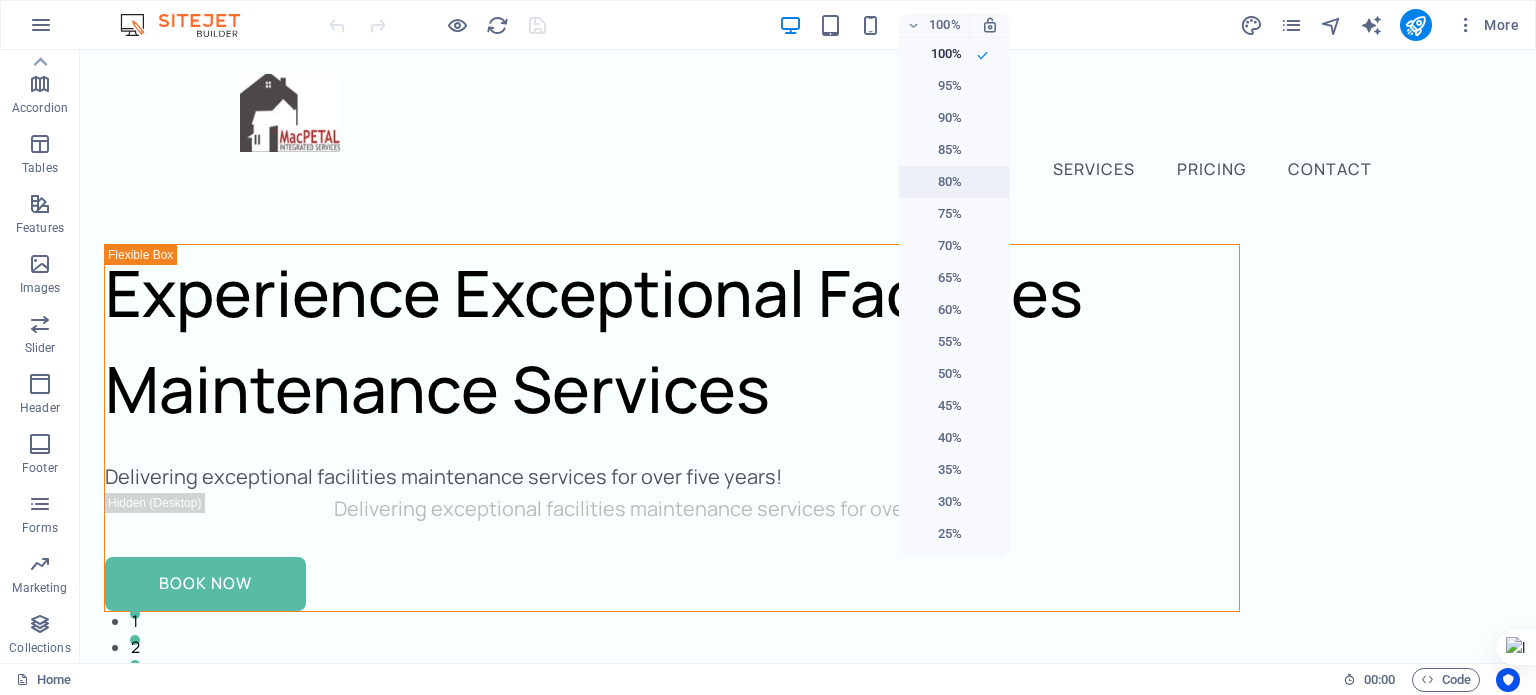 click on "80%" at bounding box center [936, 182] 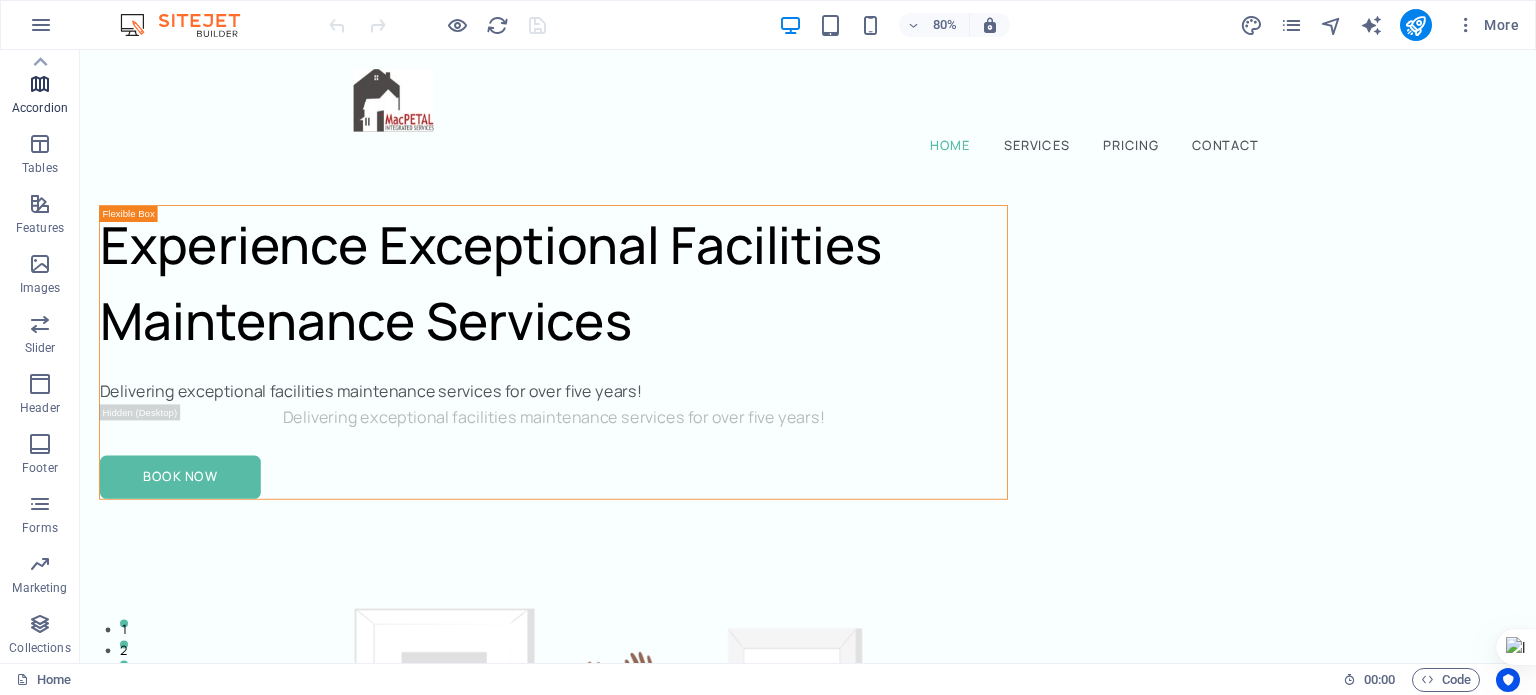 scroll, scrollTop: 0, scrollLeft: 0, axis: both 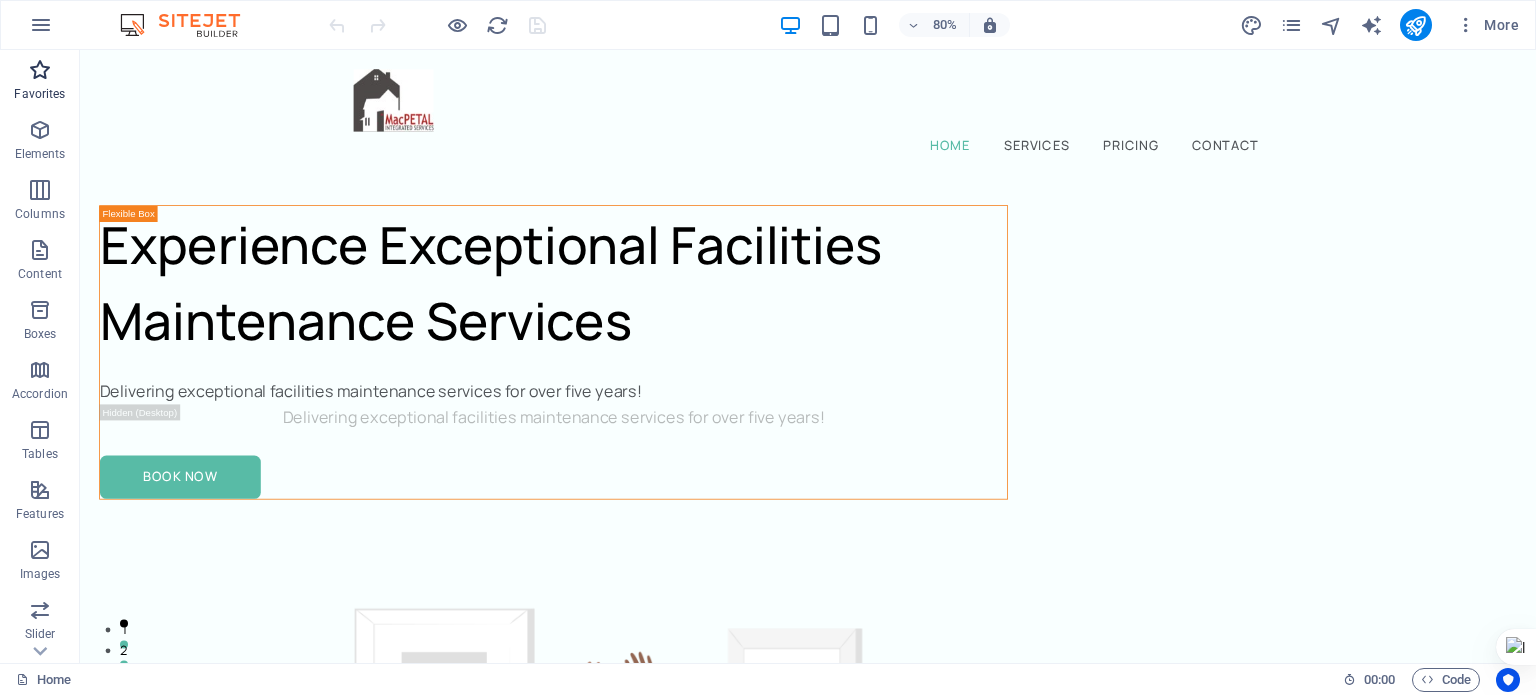 click at bounding box center (40, 70) 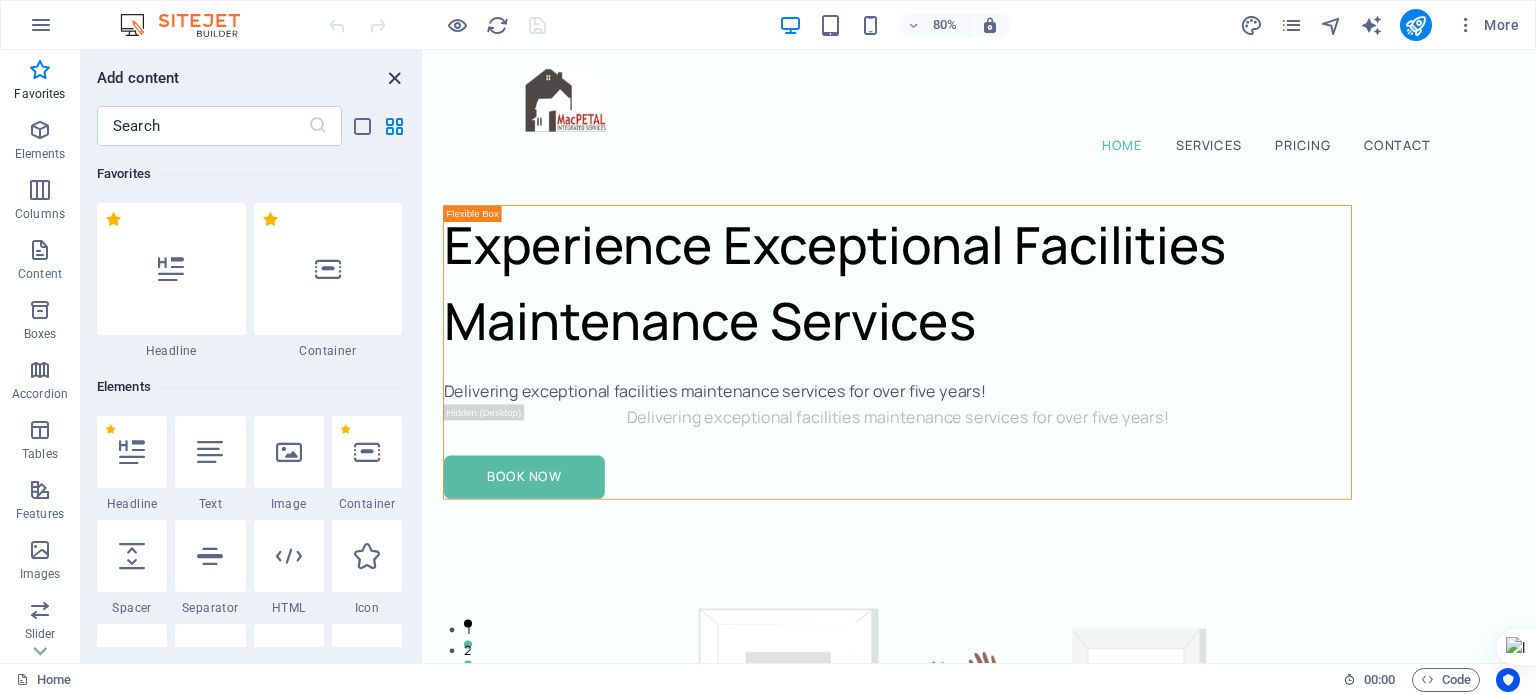 click at bounding box center (394, 78) 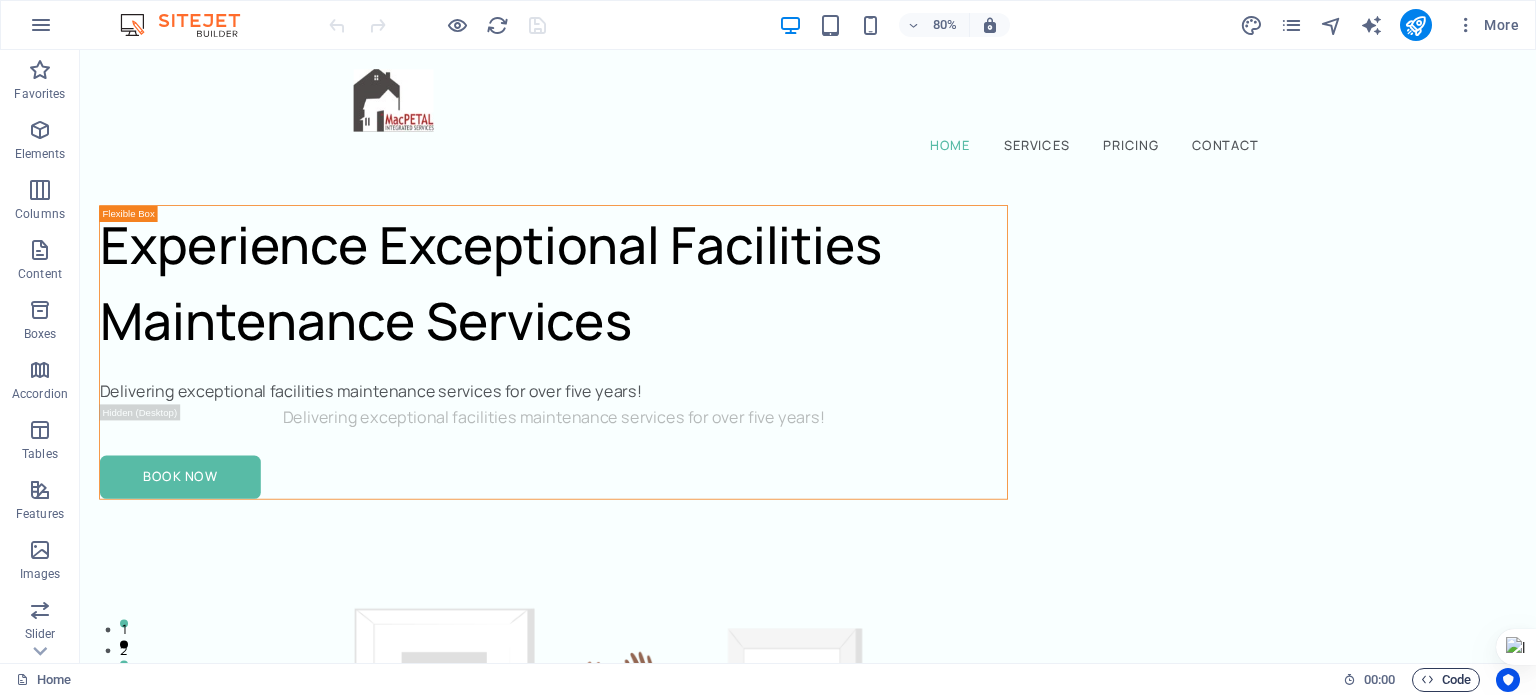 click on "Code" at bounding box center (1446, 680) 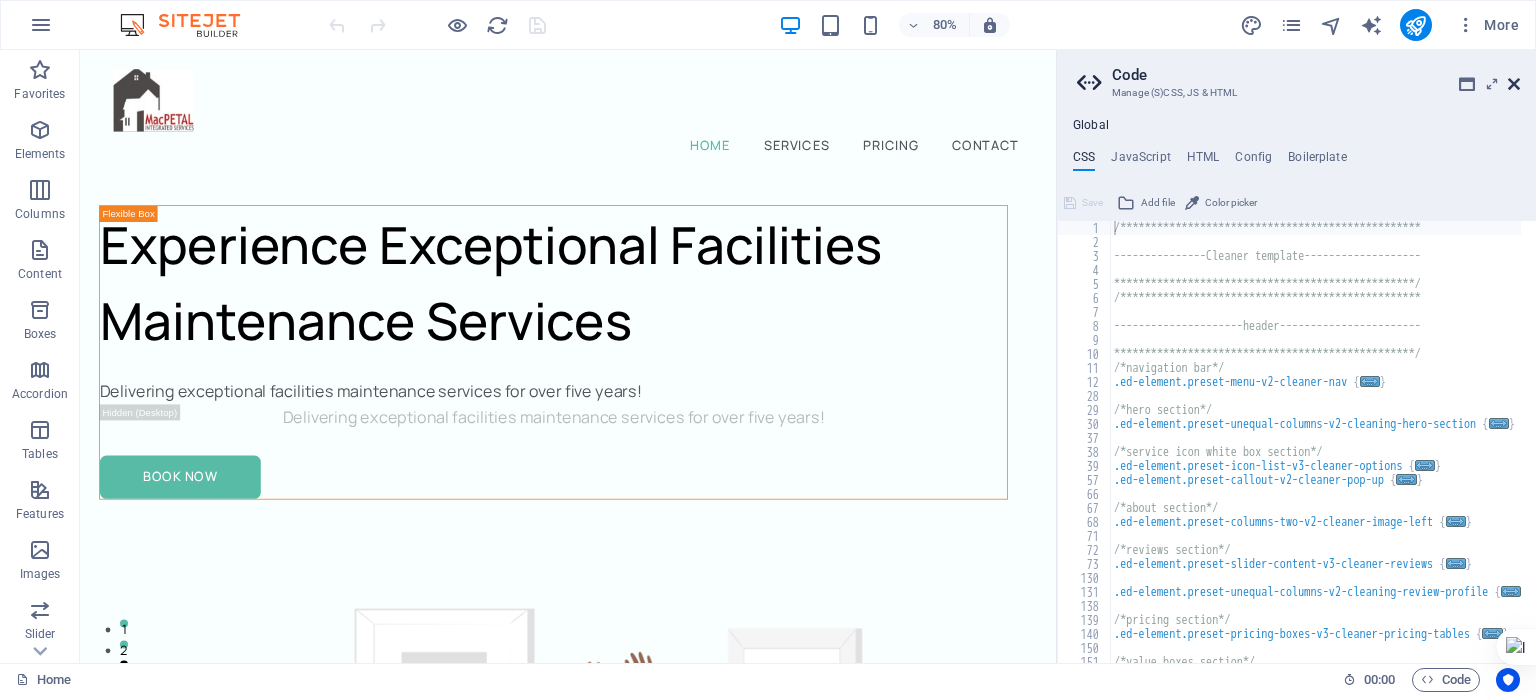 click at bounding box center (1514, 84) 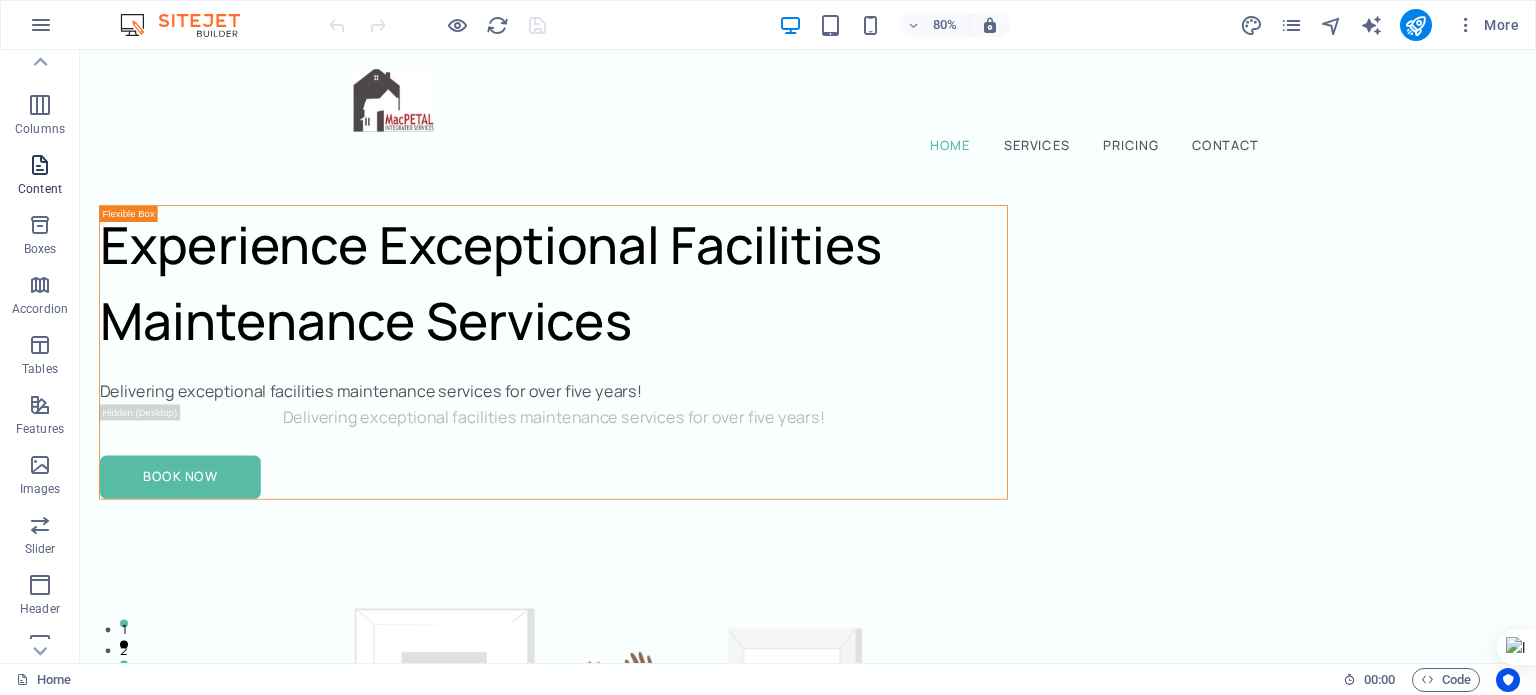 scroll, scrollTop: 0, scrollLeft: 0, axis: both 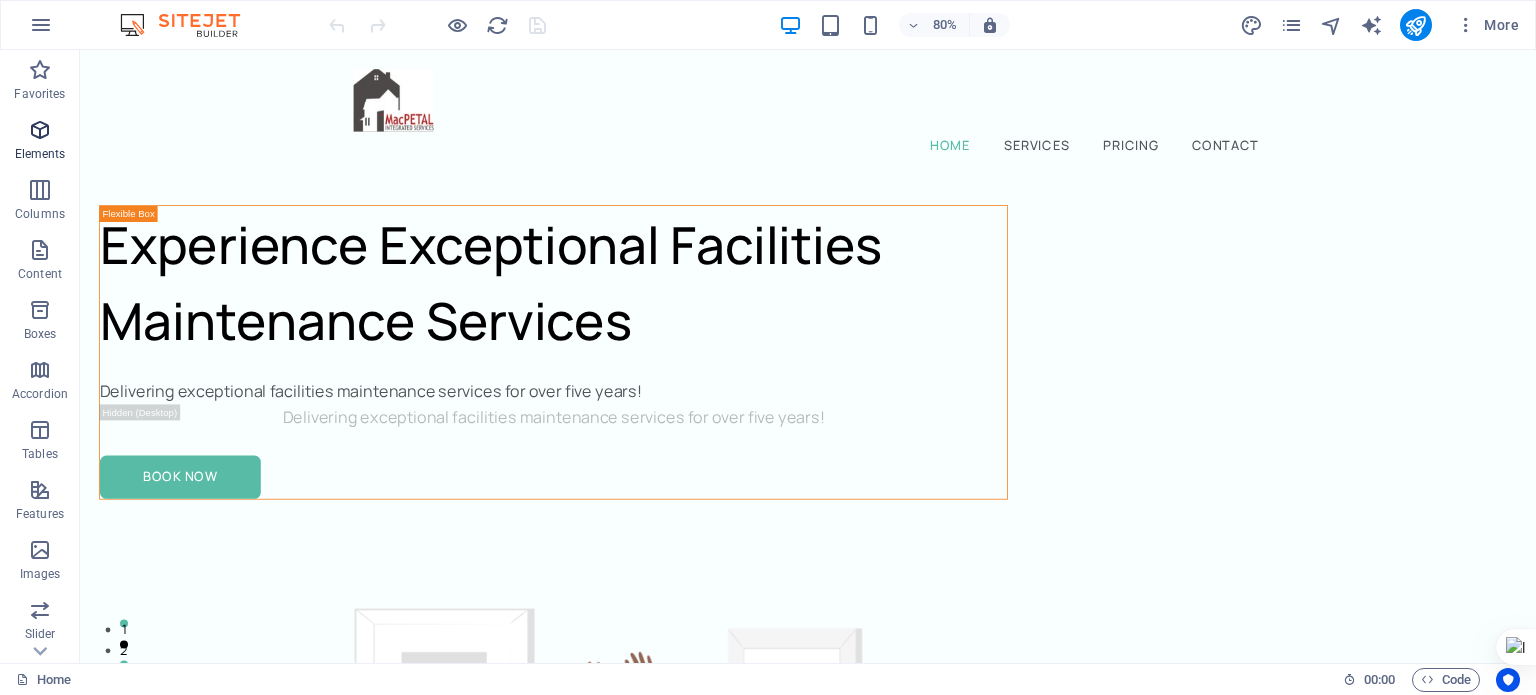 click at bounding box center (40, 130) 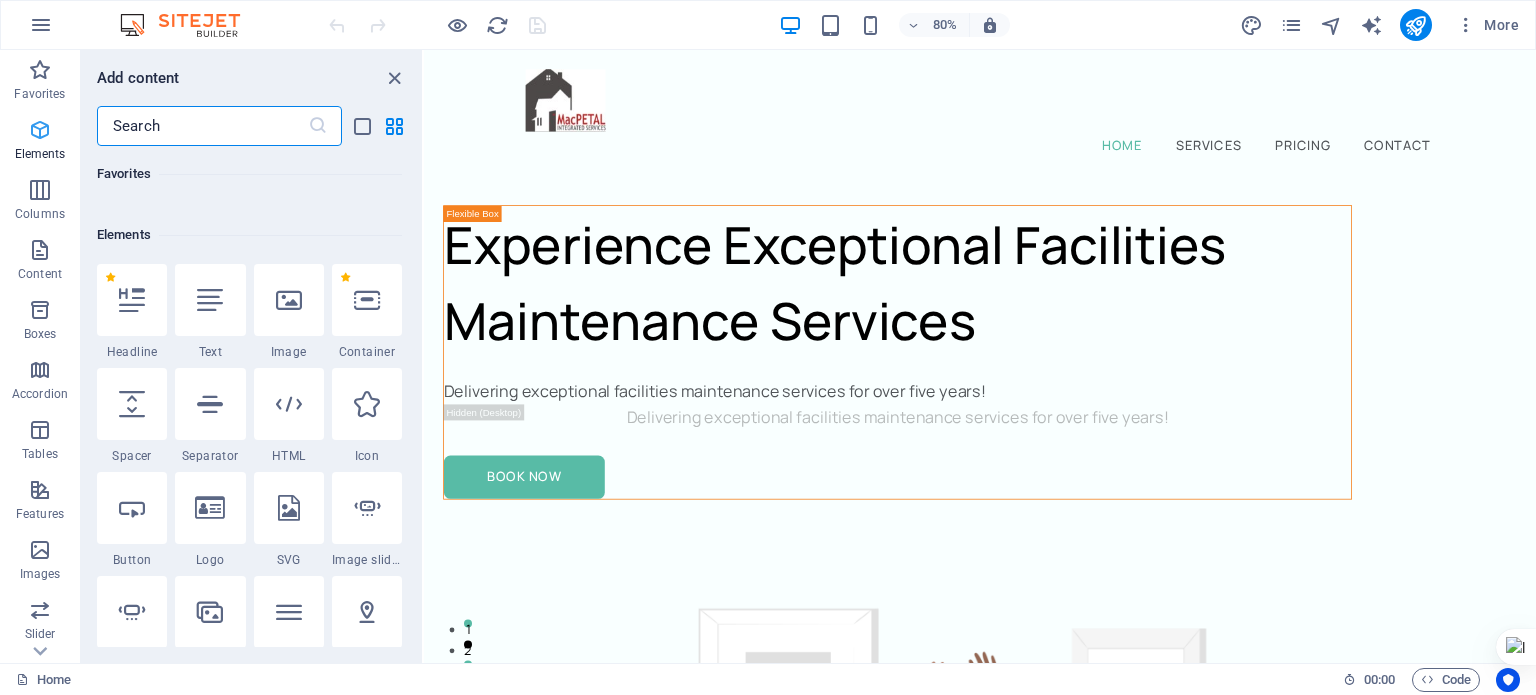 scroll, scrollTop: 212, scrollLeft: 0, axis: vertical 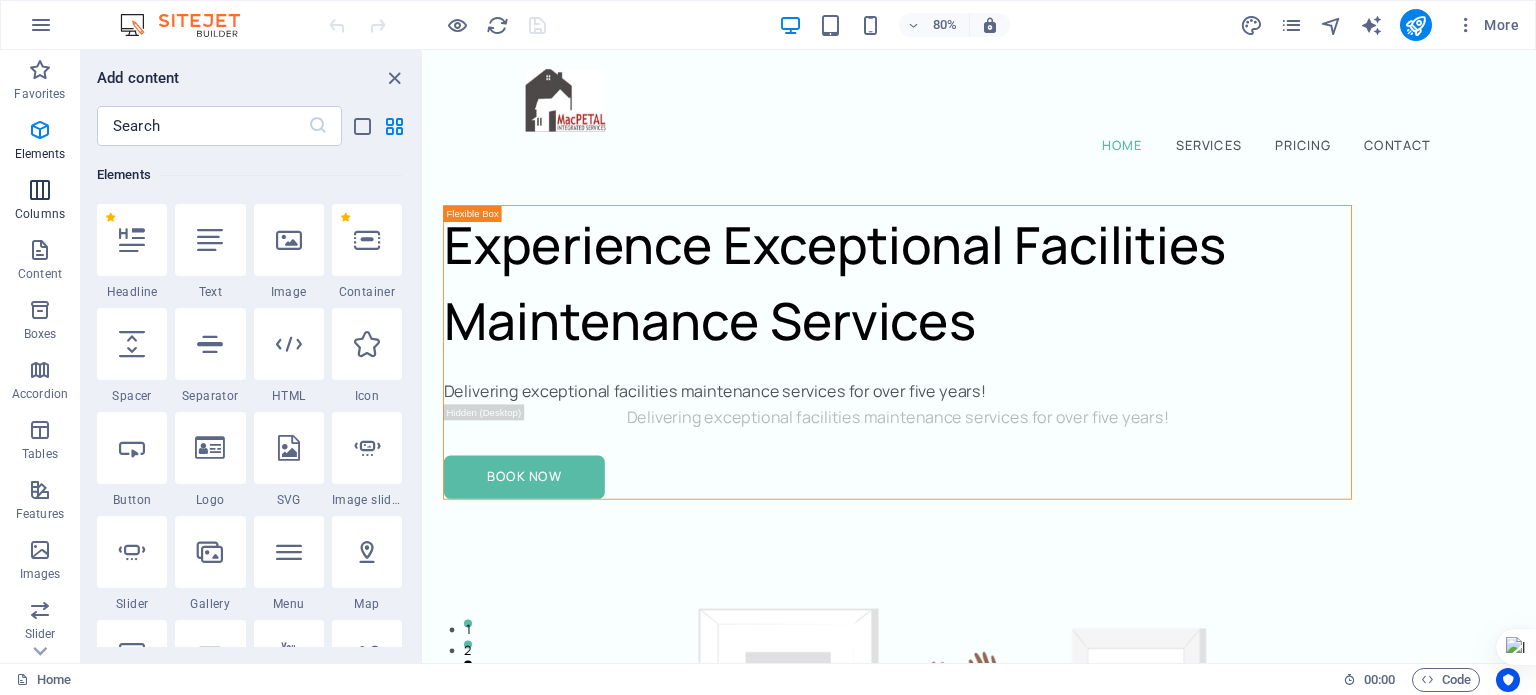 click at bounding box center (40, 190) 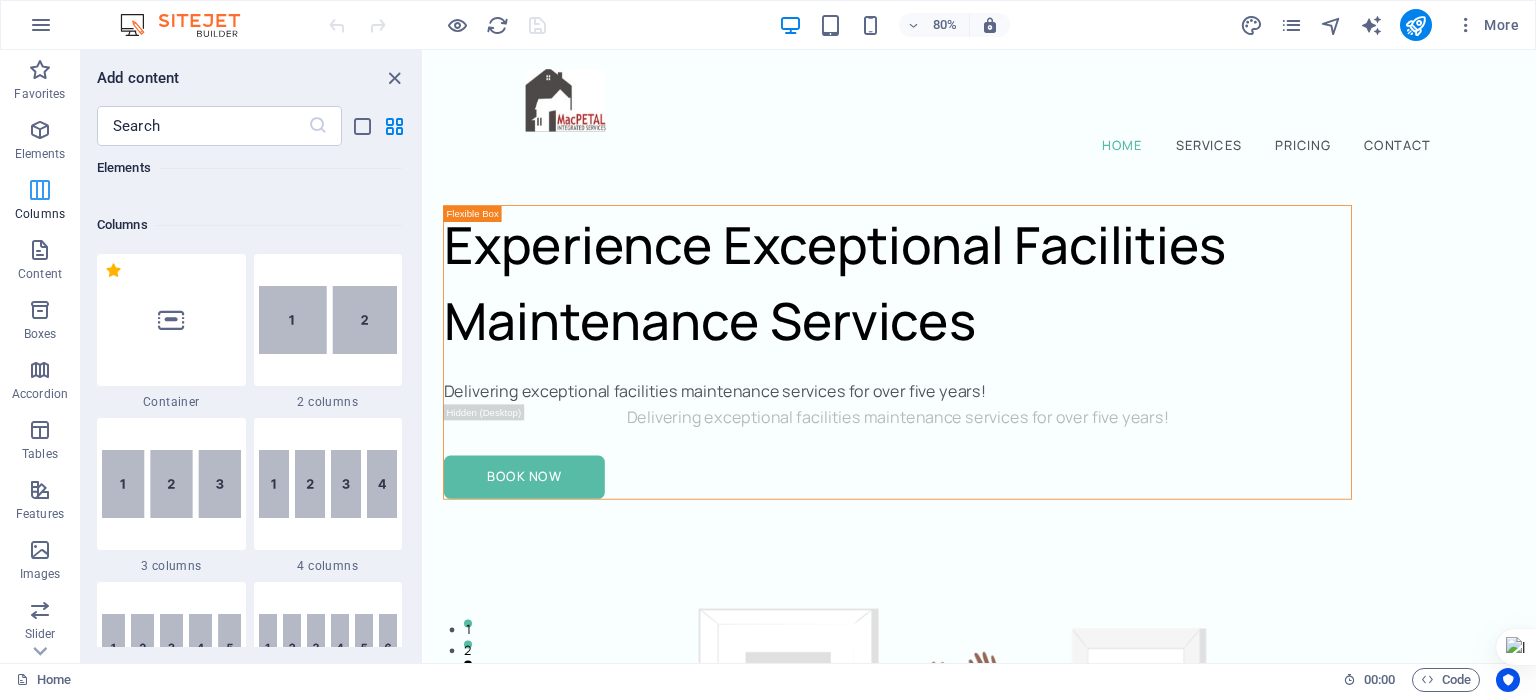 scroll, scrollTop: 989, scrollLeft: 0, axis: vertical 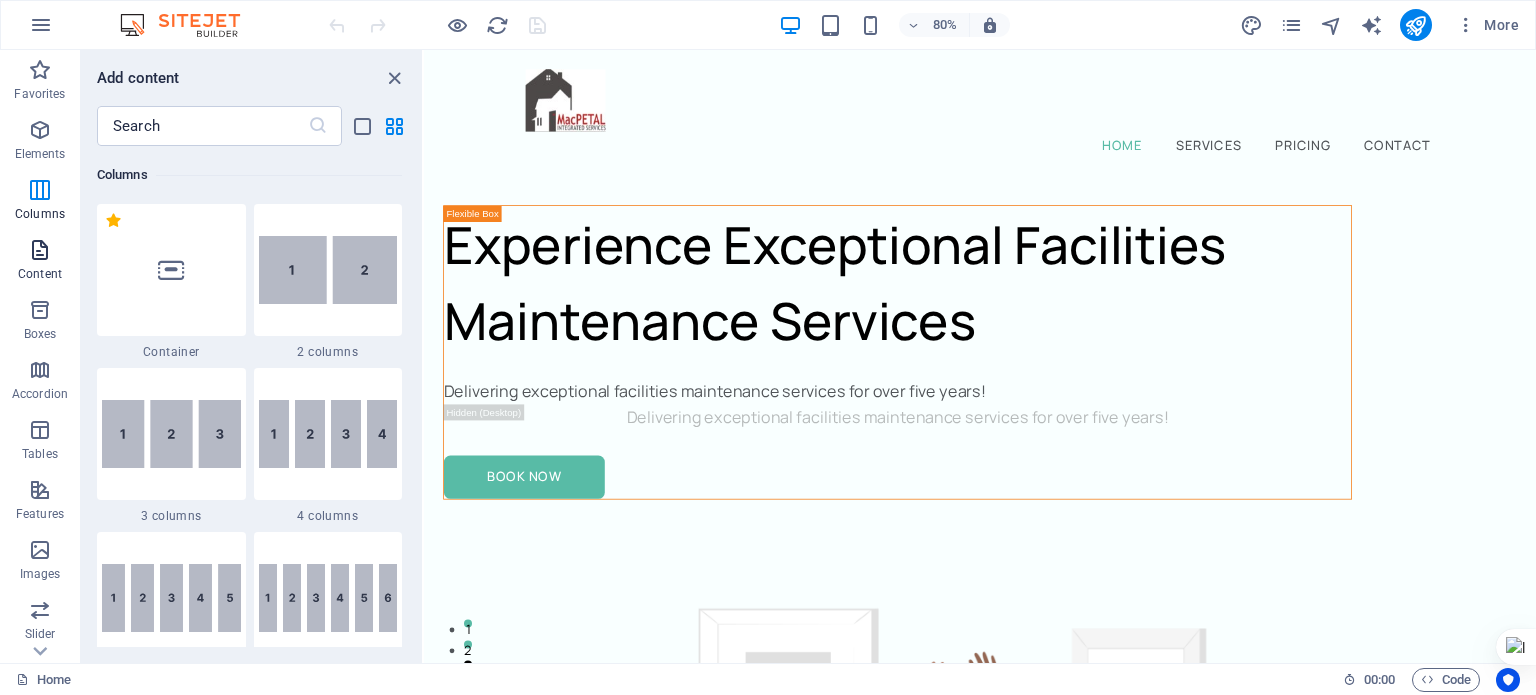 click at bounding box center (40, 250) 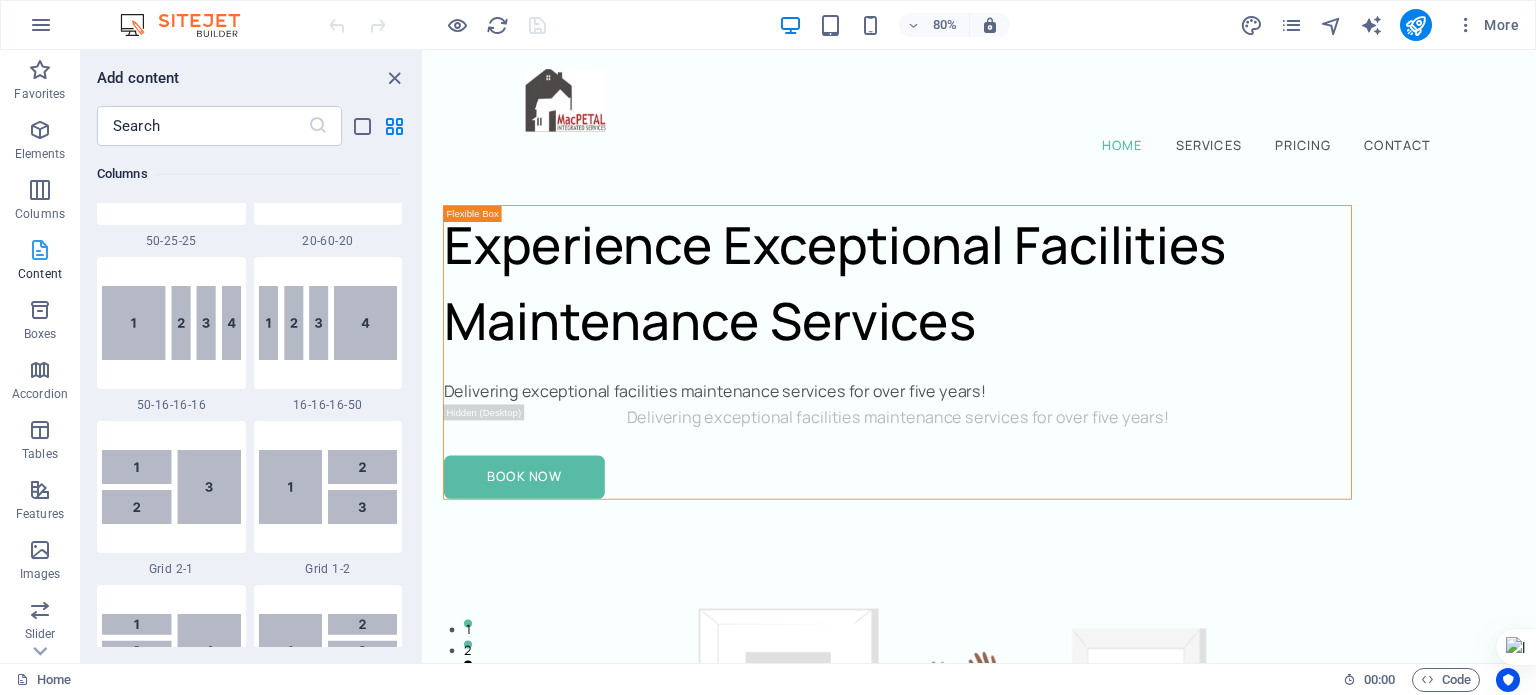 scroll, scrollTop: 3498, scrollLeft: 0, axis: vertical 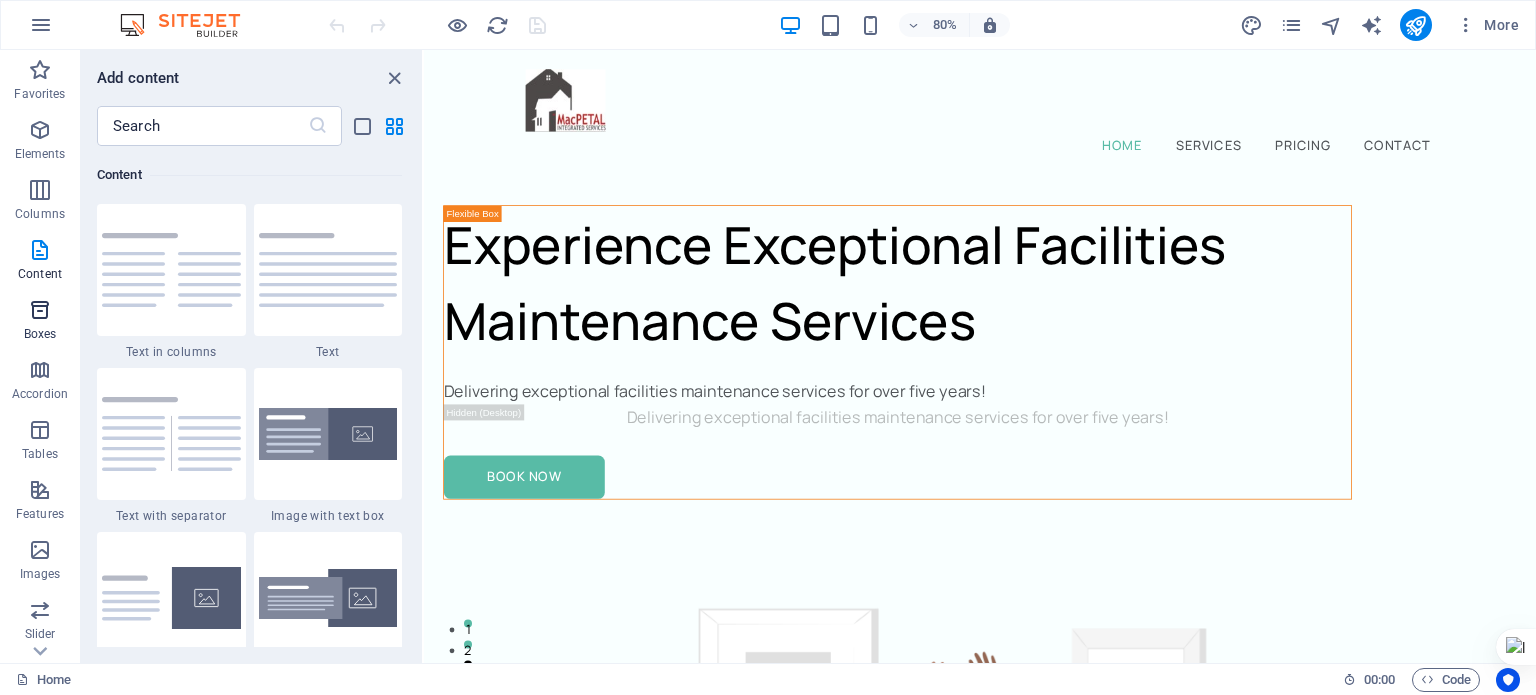 click at bounding box center (40, 310) 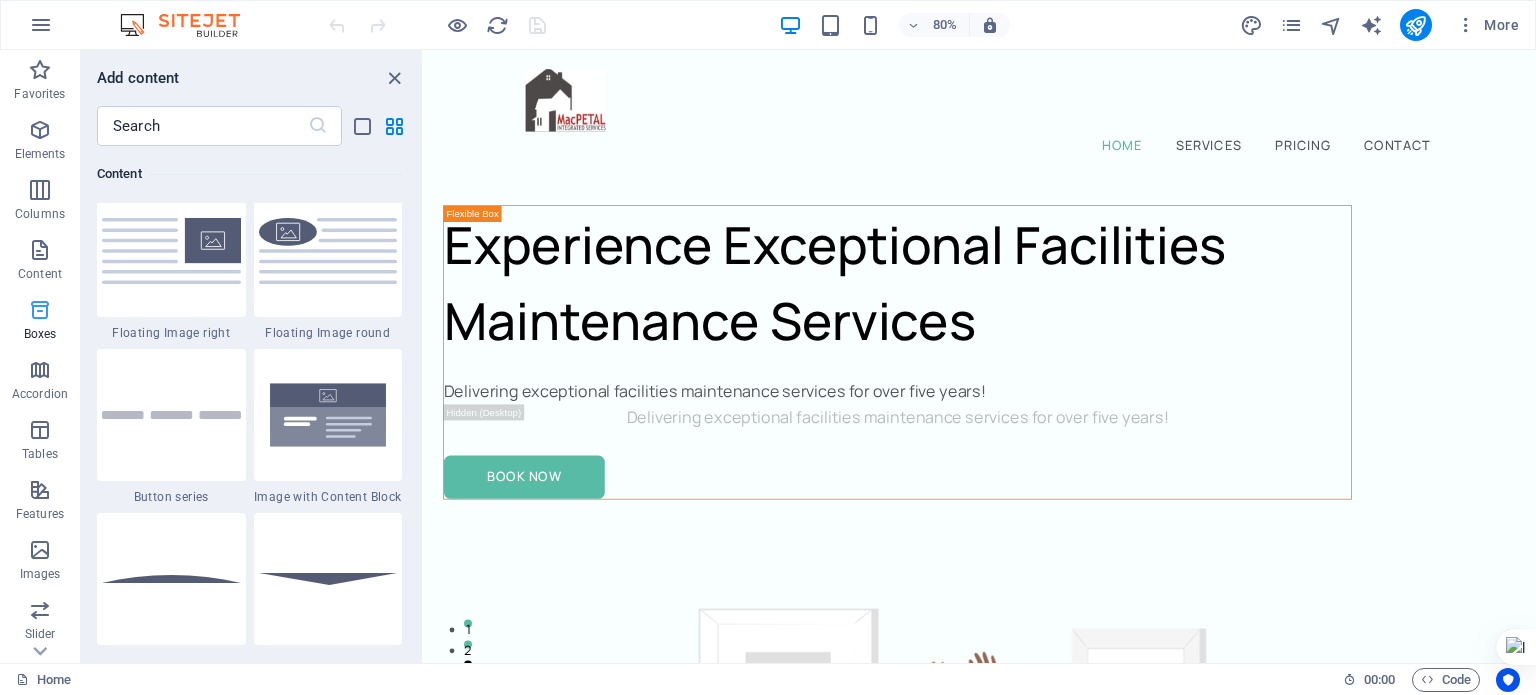 scroll, scrollTop: 5516, scrollLeft: 0, axis: vertical 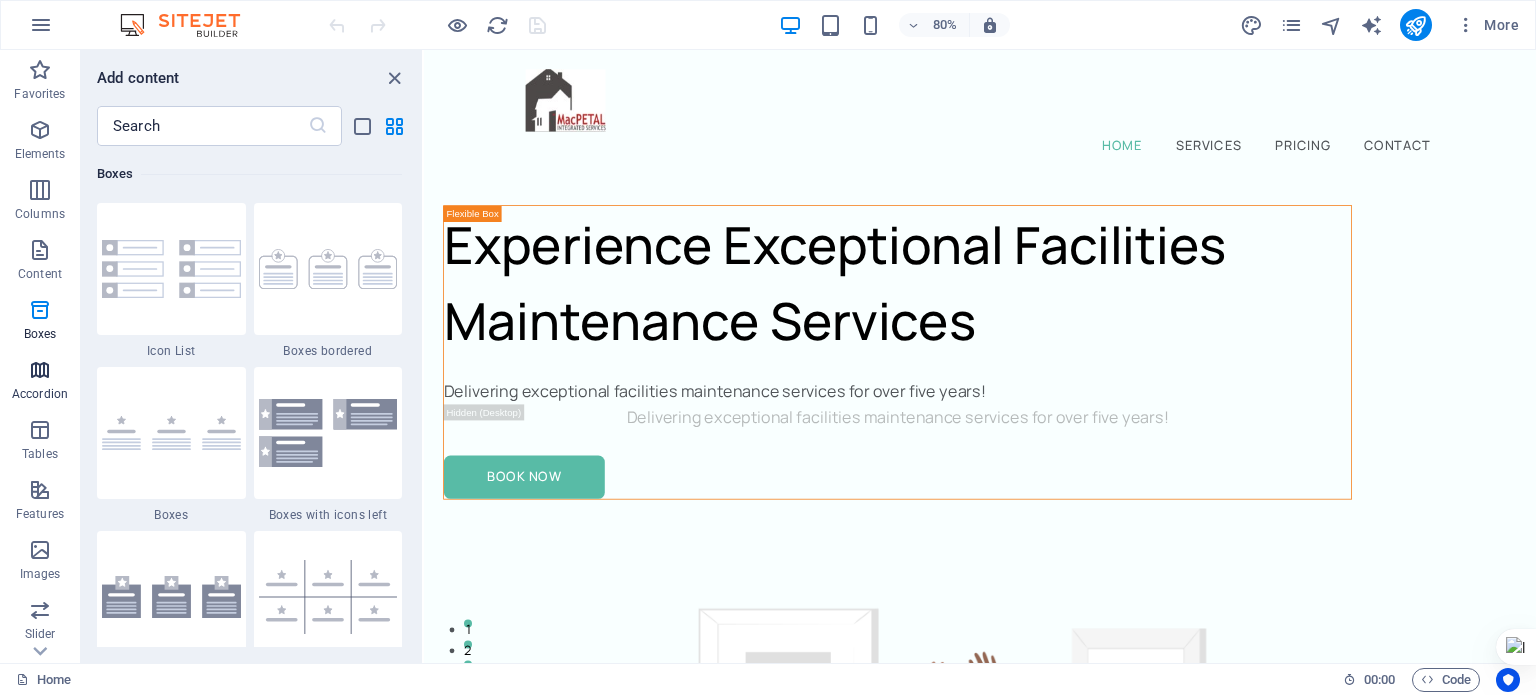 click at bounding box center [40, 370] 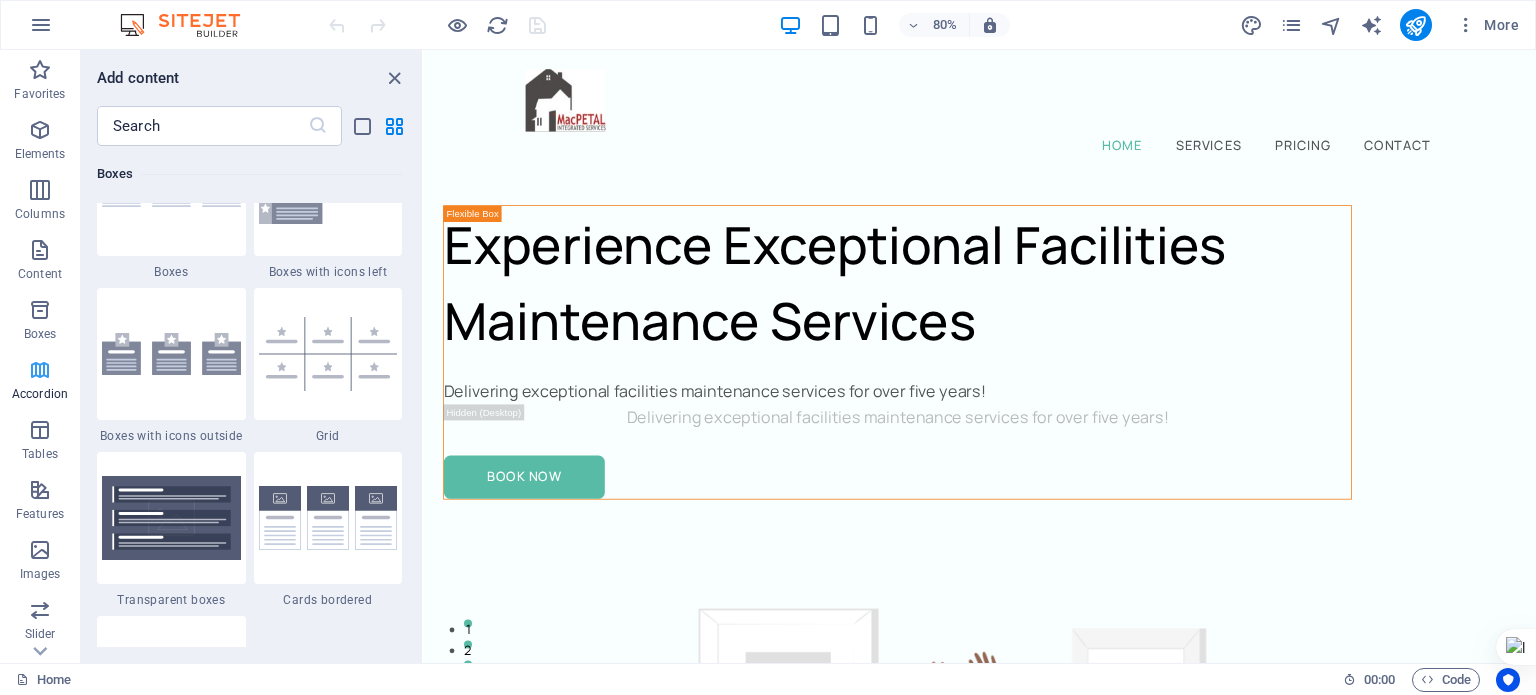 scroll, scrollTop: 6384, scrollLeft: 0, axis: vertical 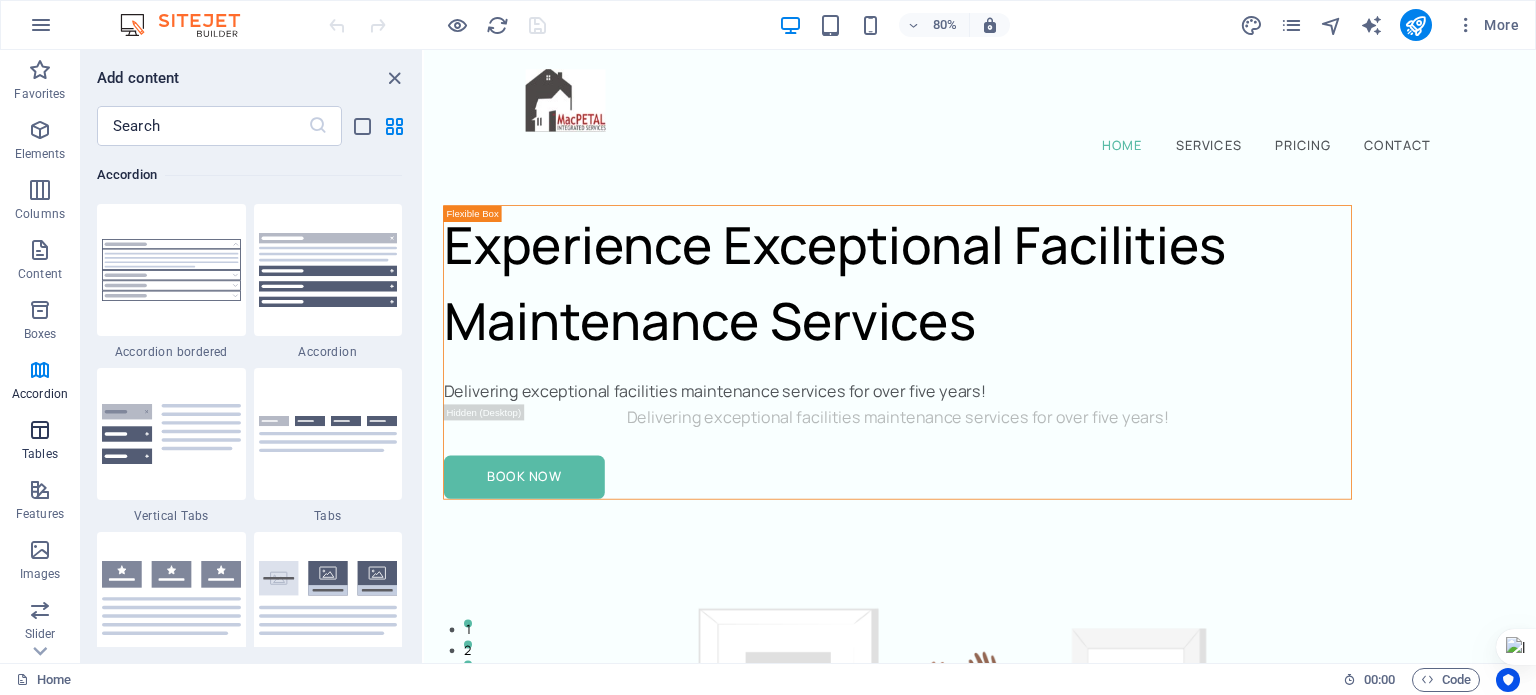 click at bounding box center [40, 430] 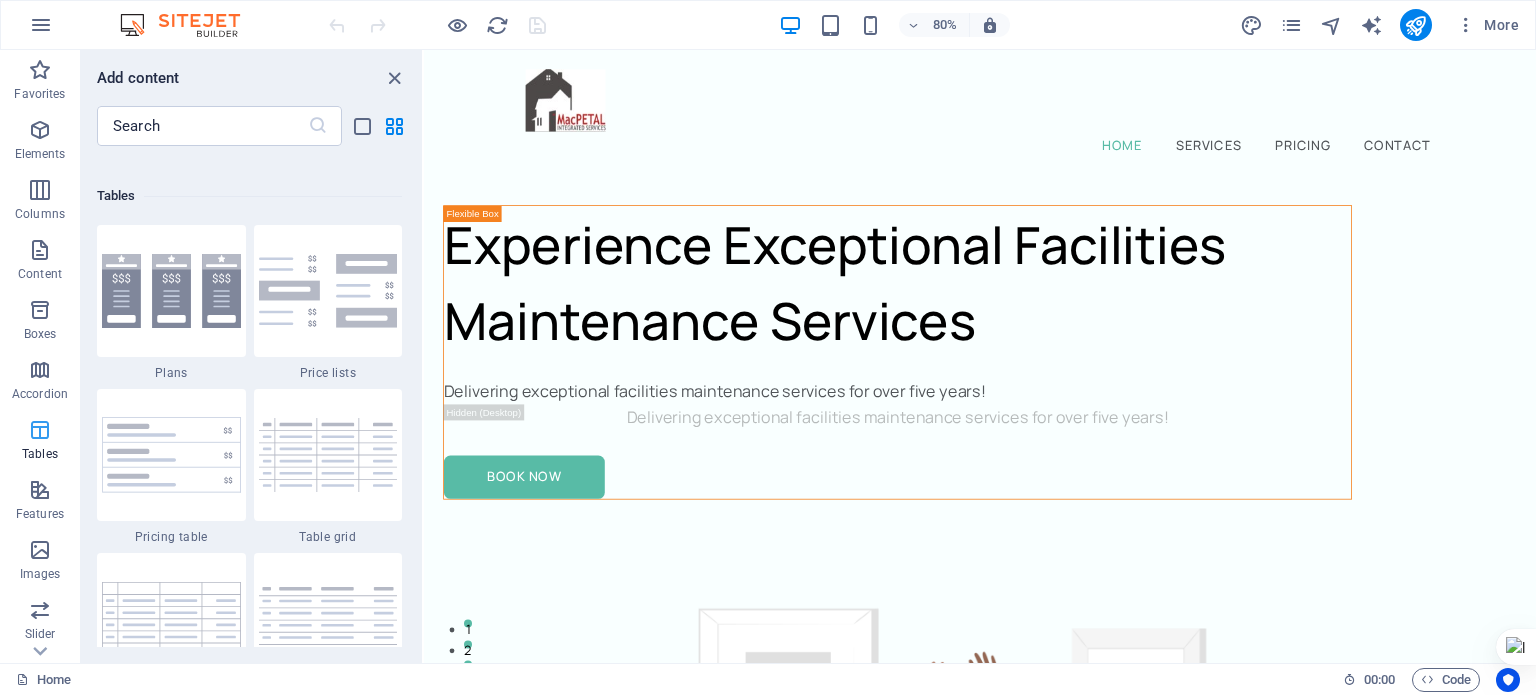 scroll, scrollTop: 6925, scrollLeft: 0, axis: vertical 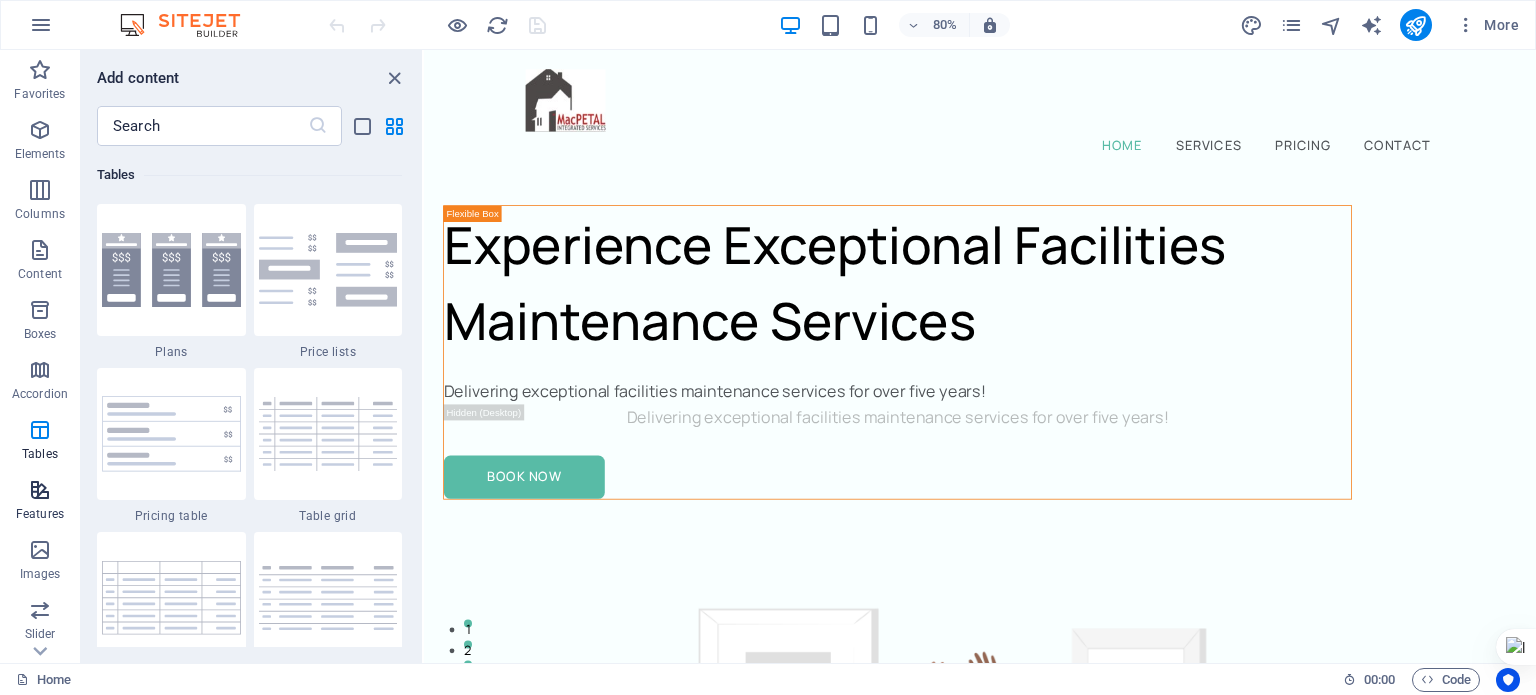 click at bounding box center (40, 490) 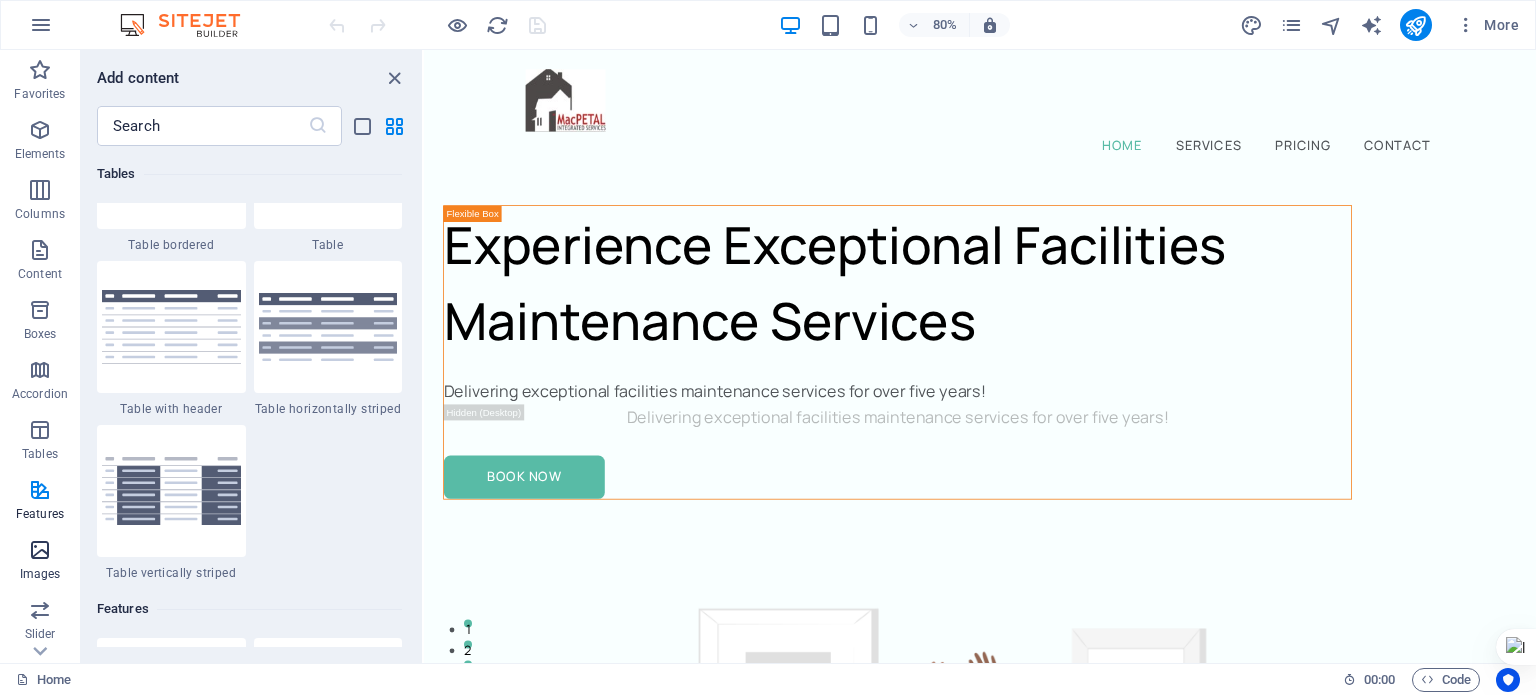 scroll, scrollTop: 7794, scrollLeft: 0, axis: vertical 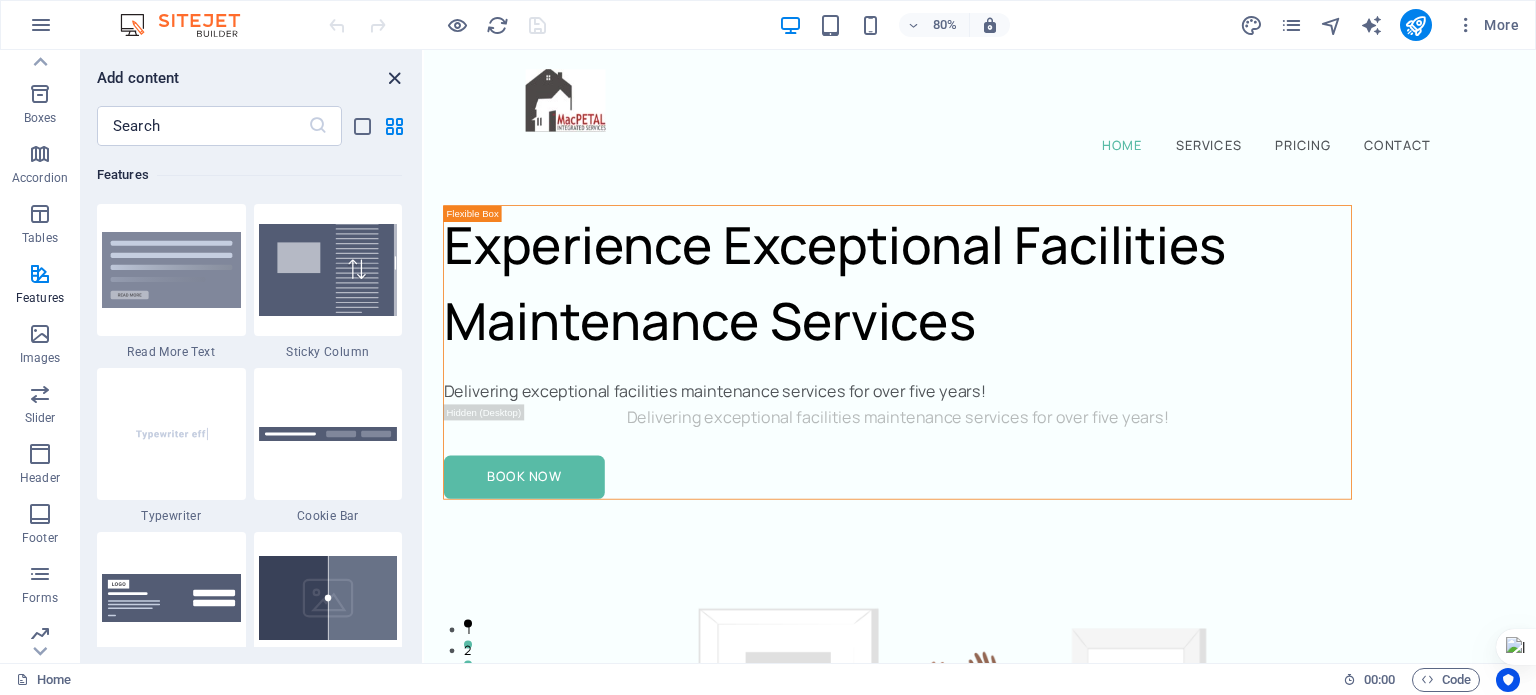 click at bounding box center [394, 78] 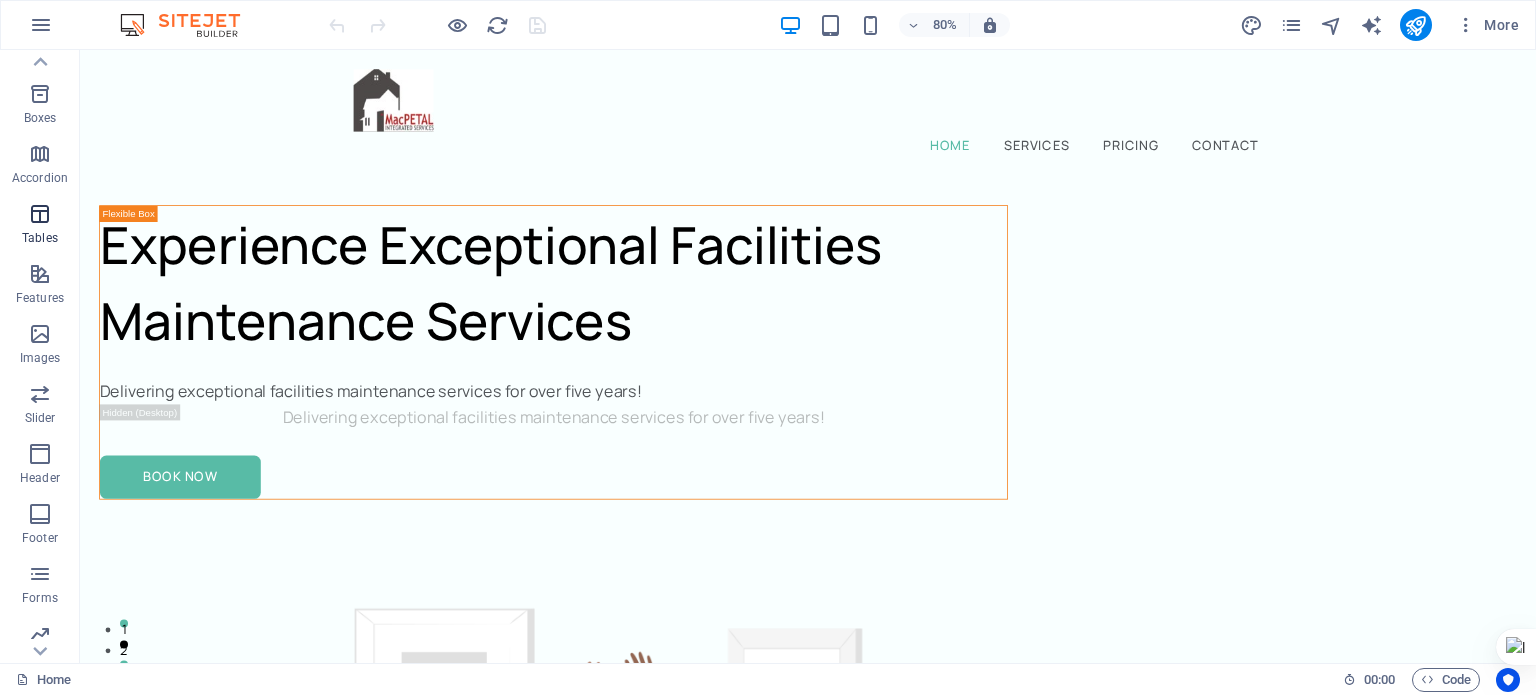 scroll, scrollTop: 0, scrollLeft: 0, axis: both 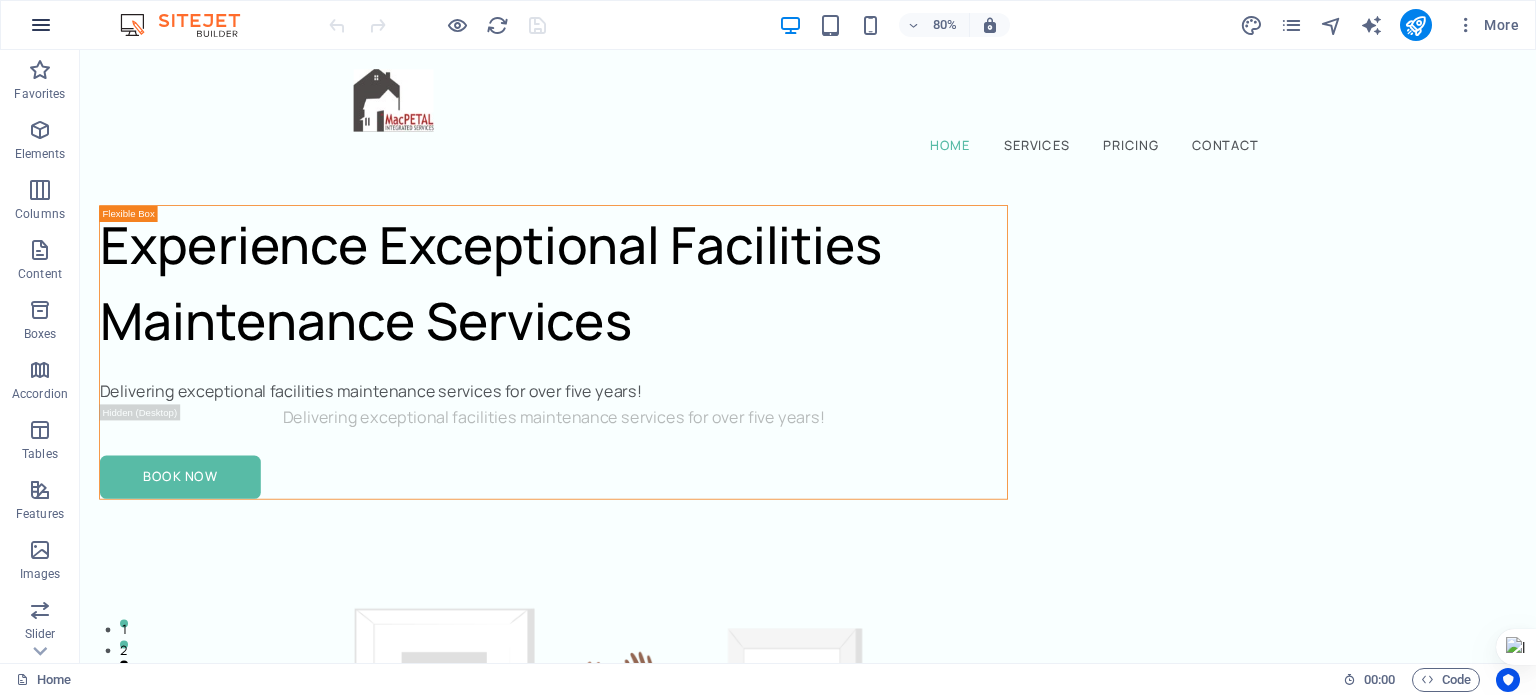 click at bounding box center [41, 25] 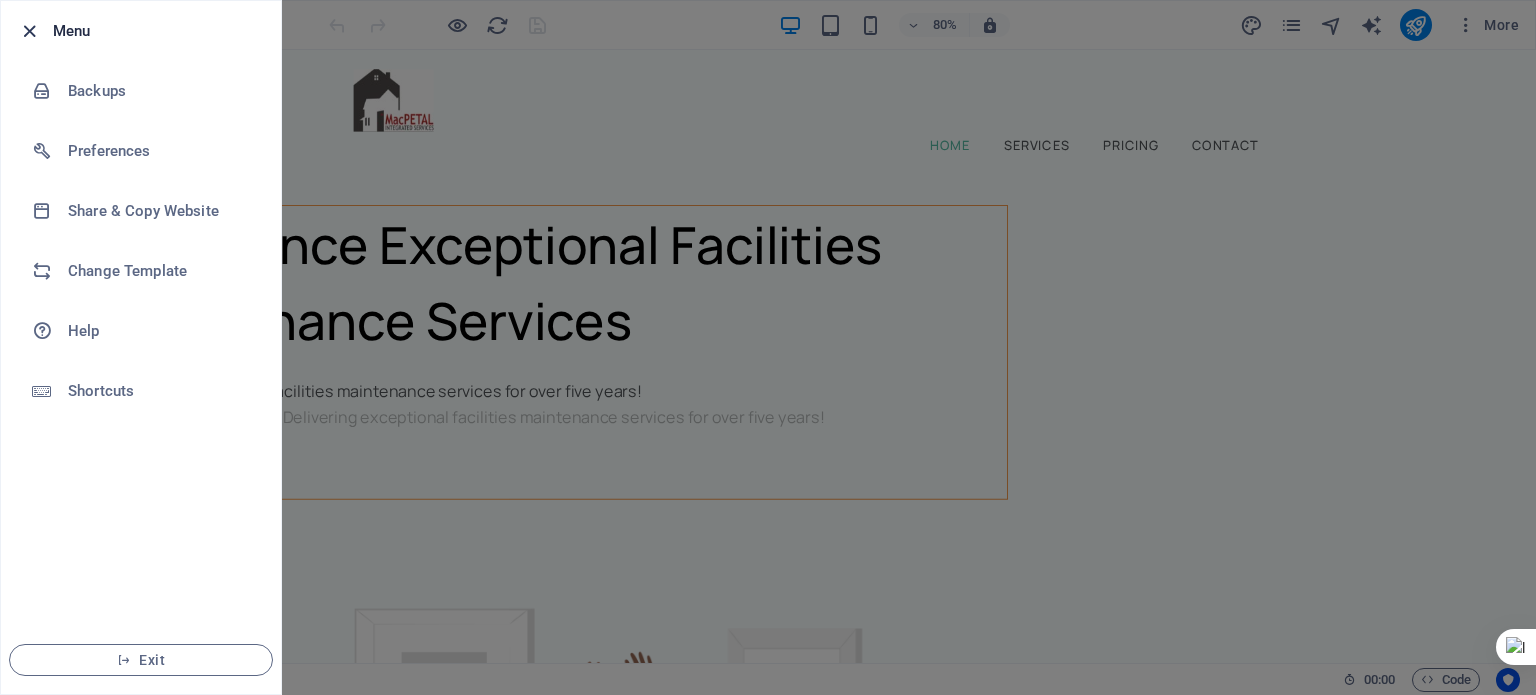 click at bounding box center [29, 31] 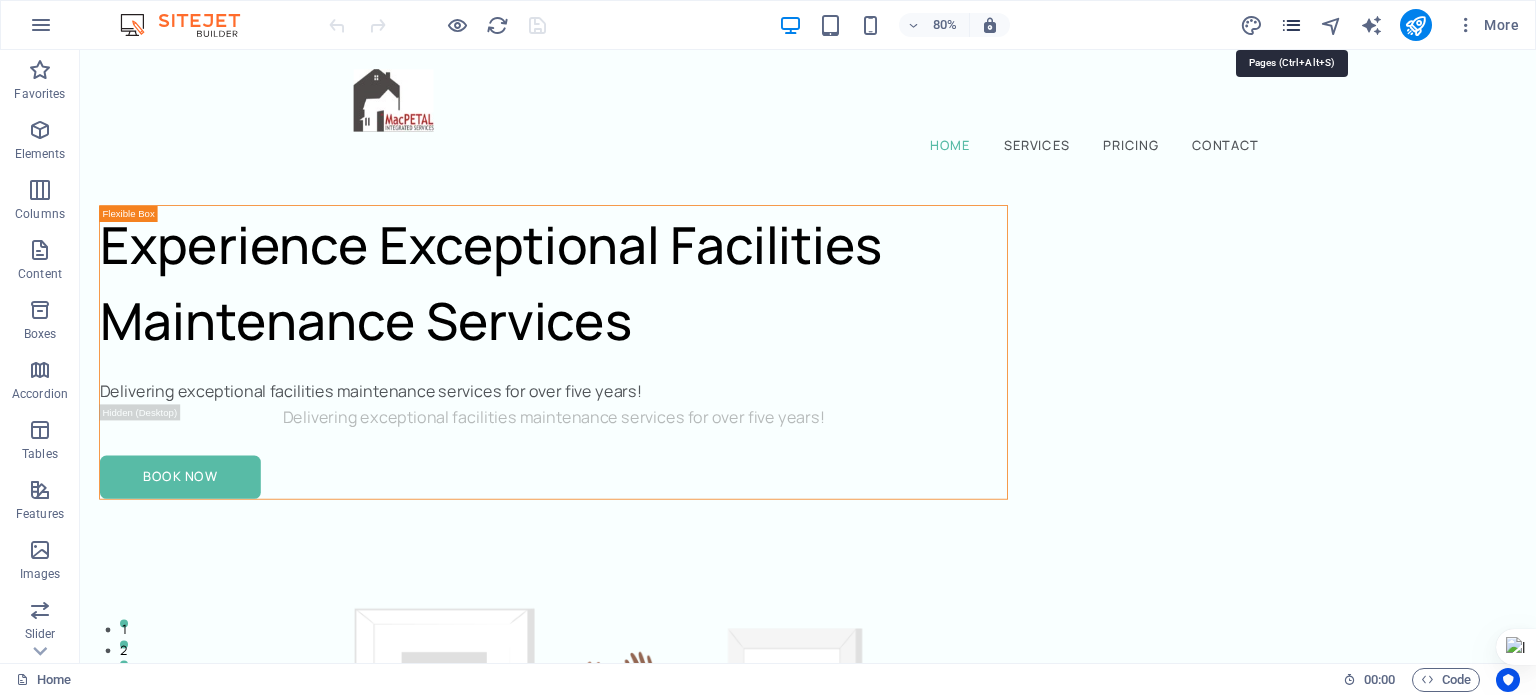 click at bounding box center (1291, 25) 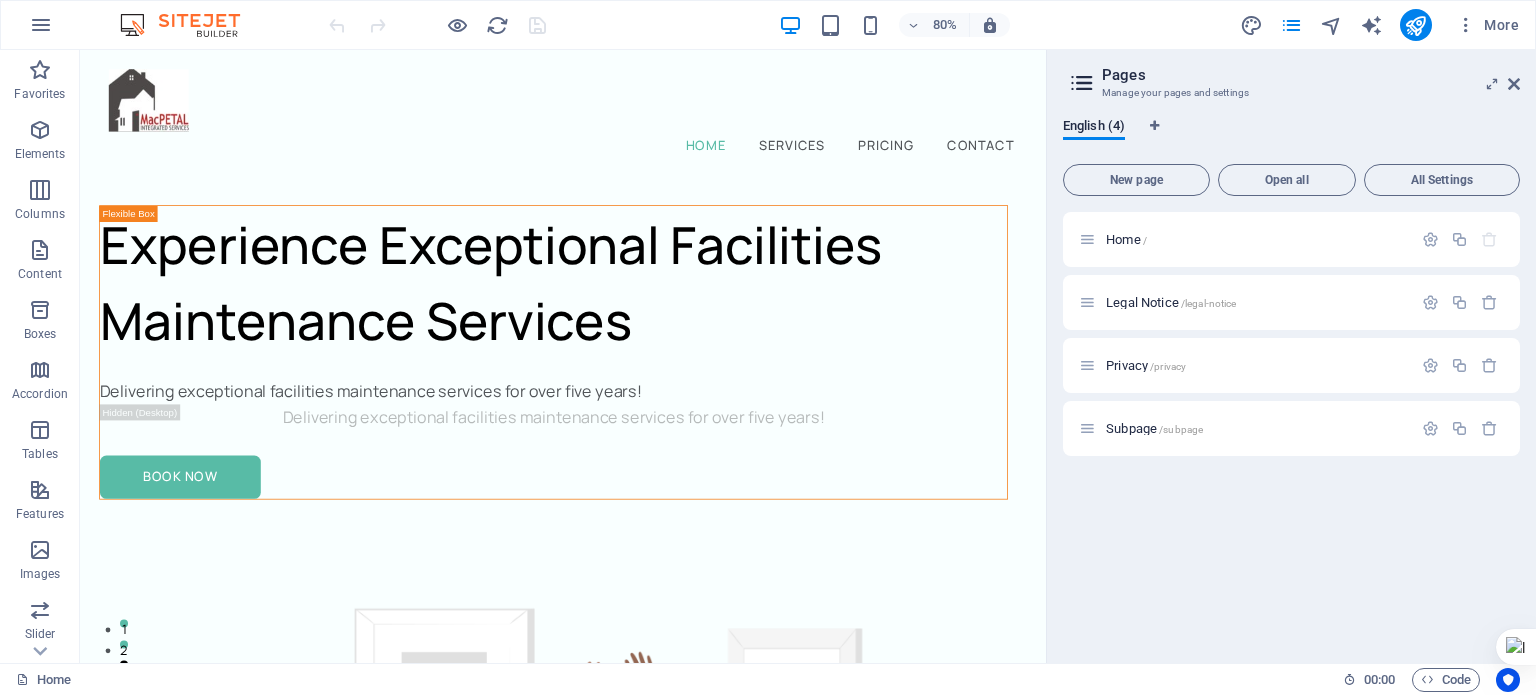 click on "More" at bounding box center (1383, 25) 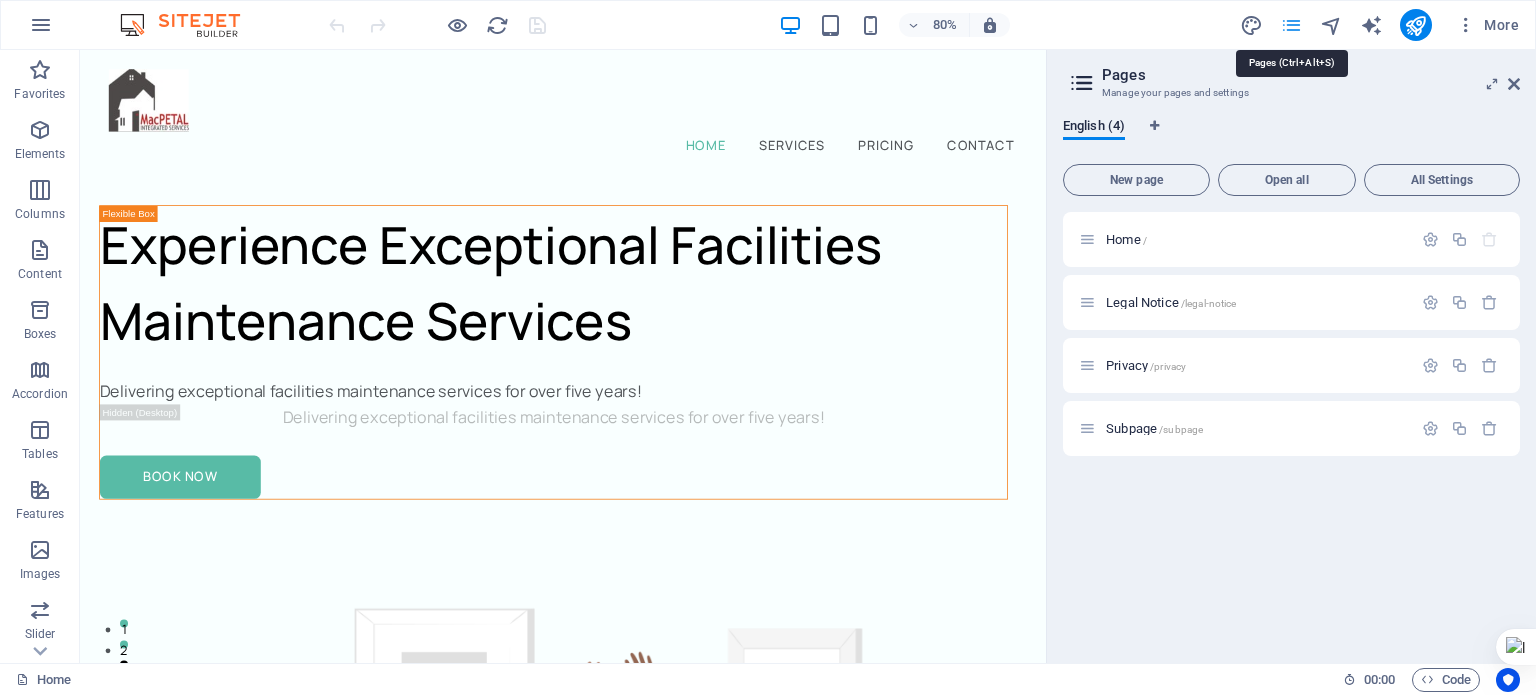 click at bounding box center (1291, 25) 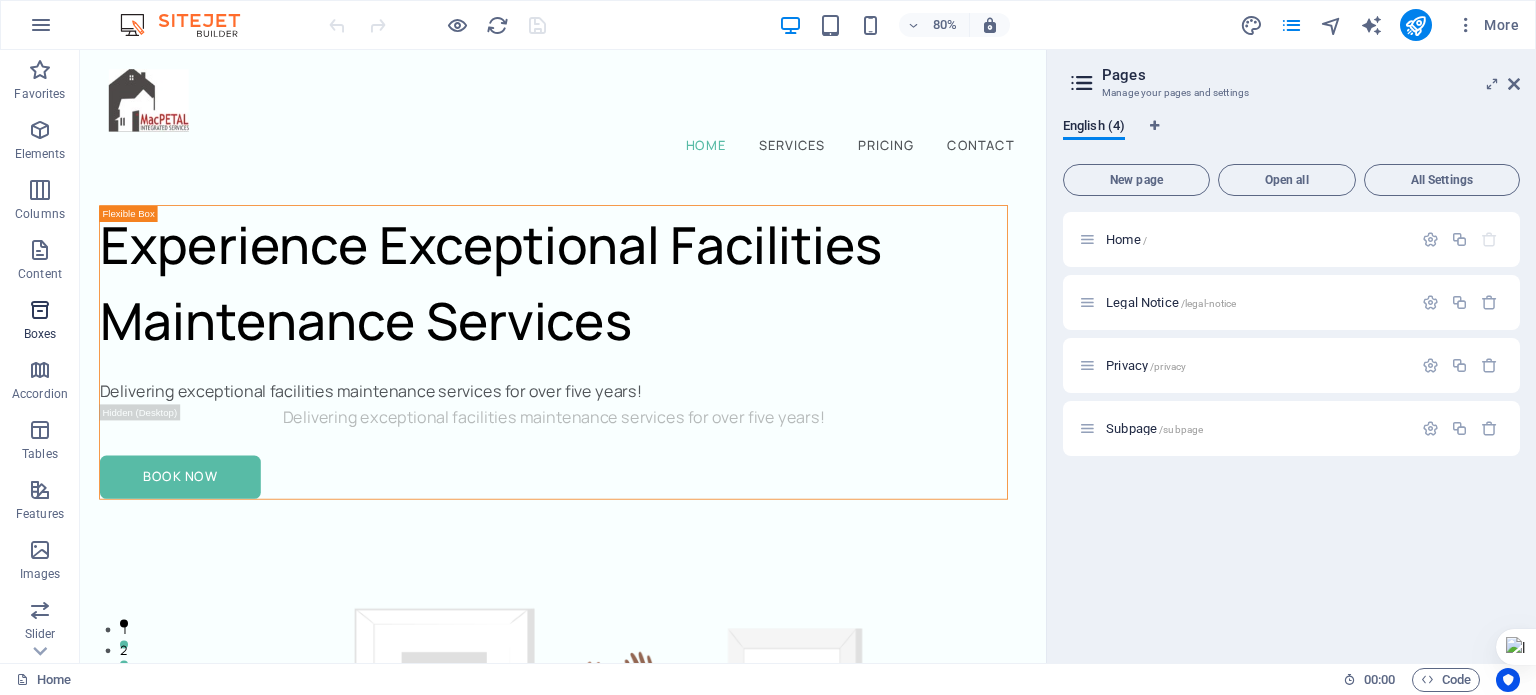 click on "Boxes" at bounding box center (40, 334) 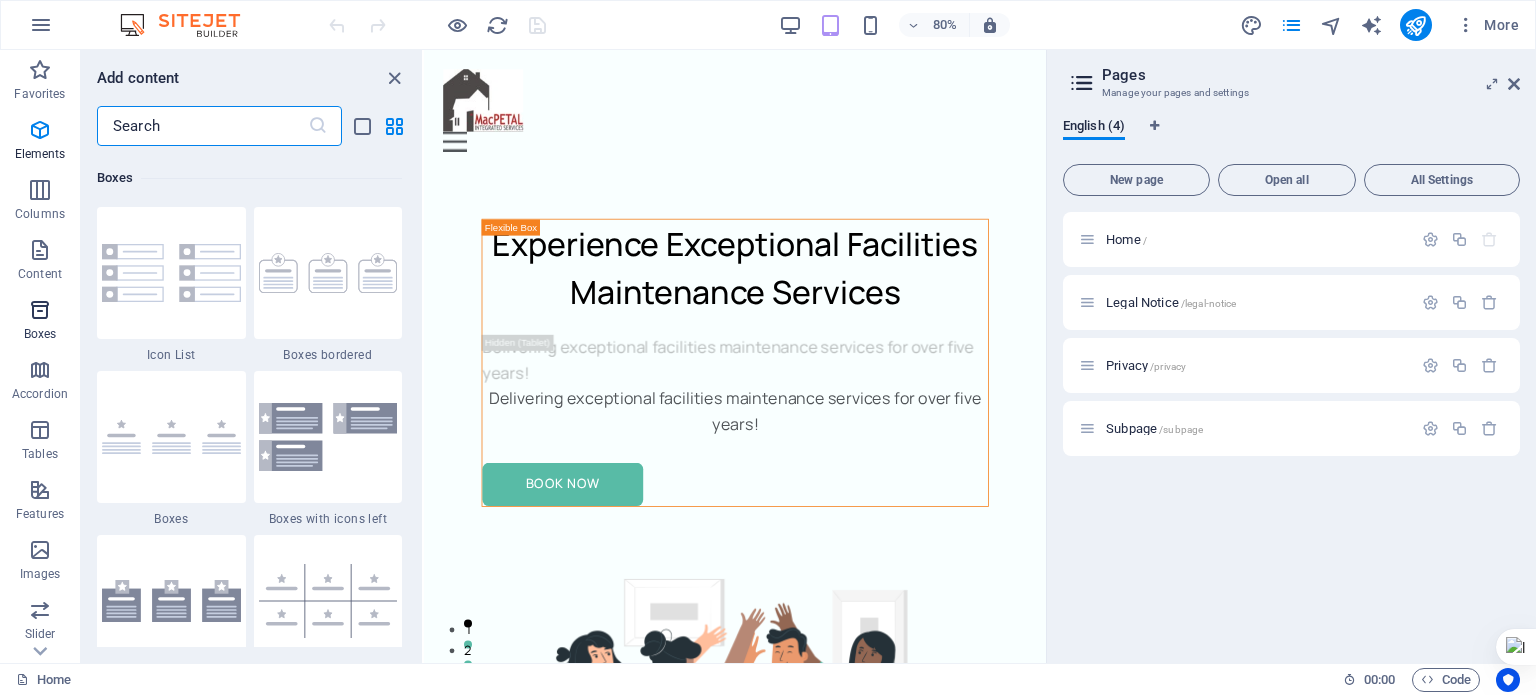 scroll, scrollTop: 5516, scrollLeft: 0, axis: vertical 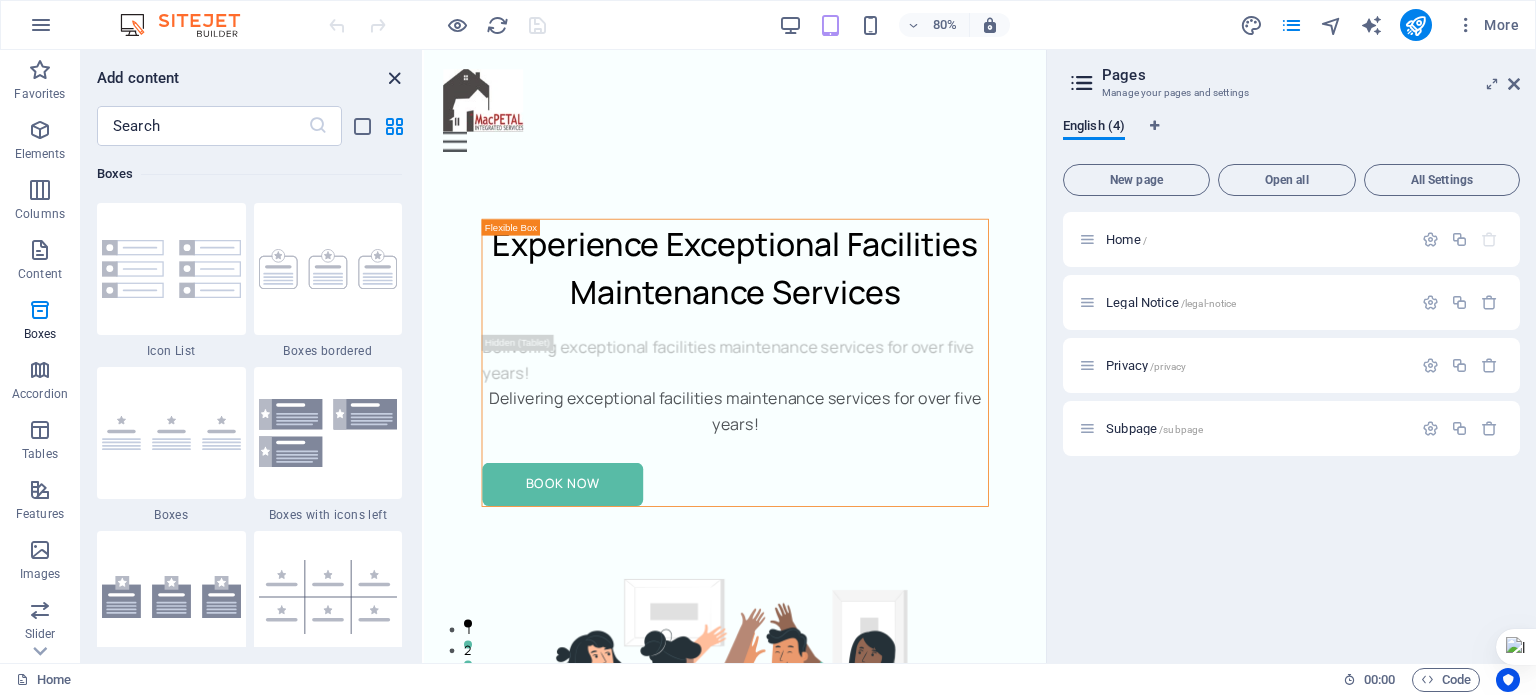 click at bounding box center [394, 78] 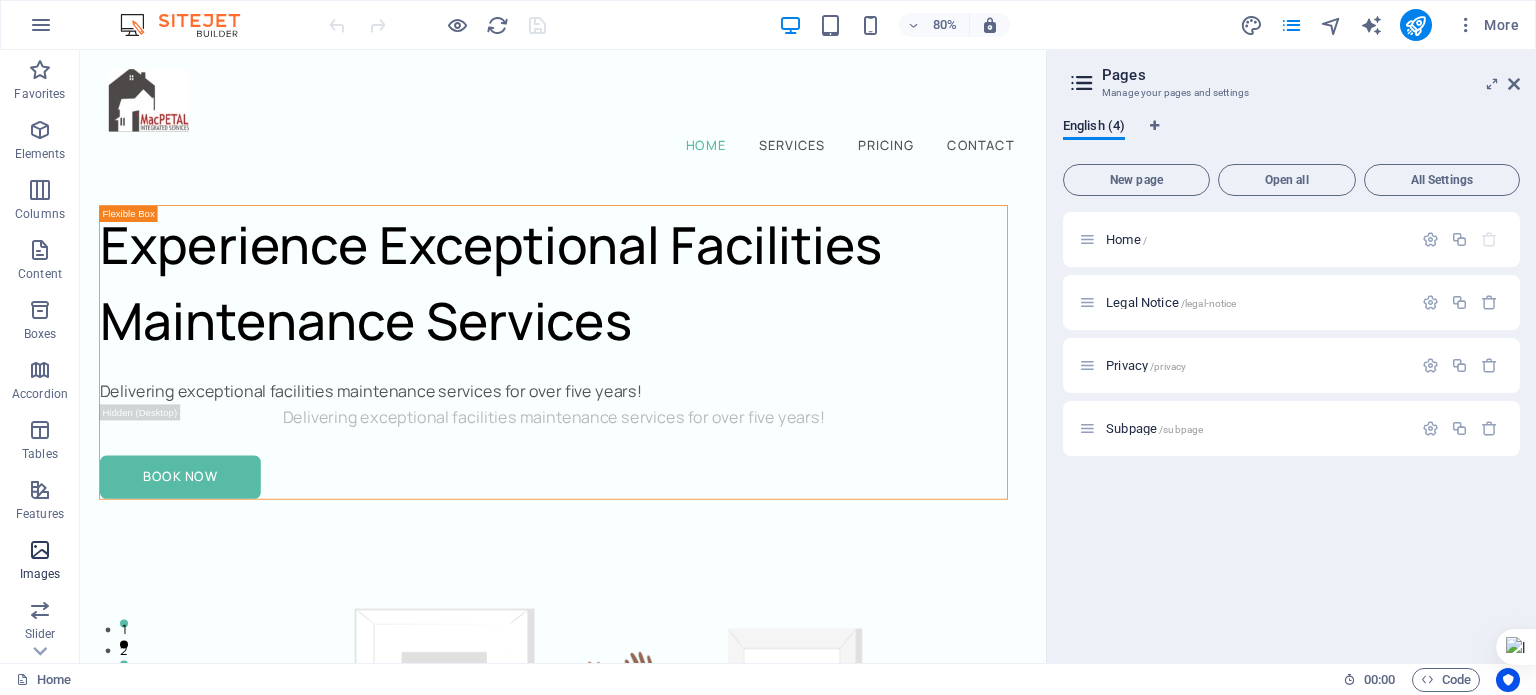 scroll, scrollTop: 286, scrollLeft: 0, axis: vertical 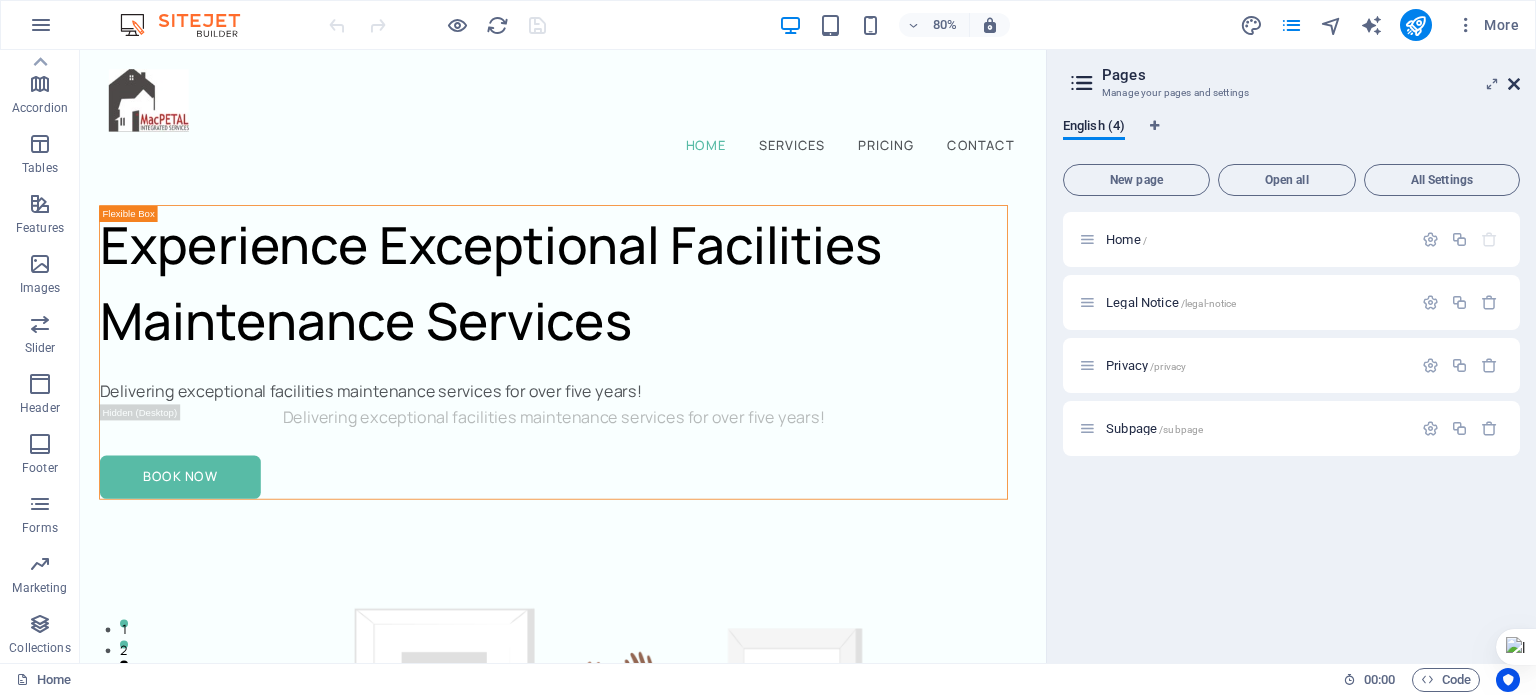 click at bounding box center (1514, 84) 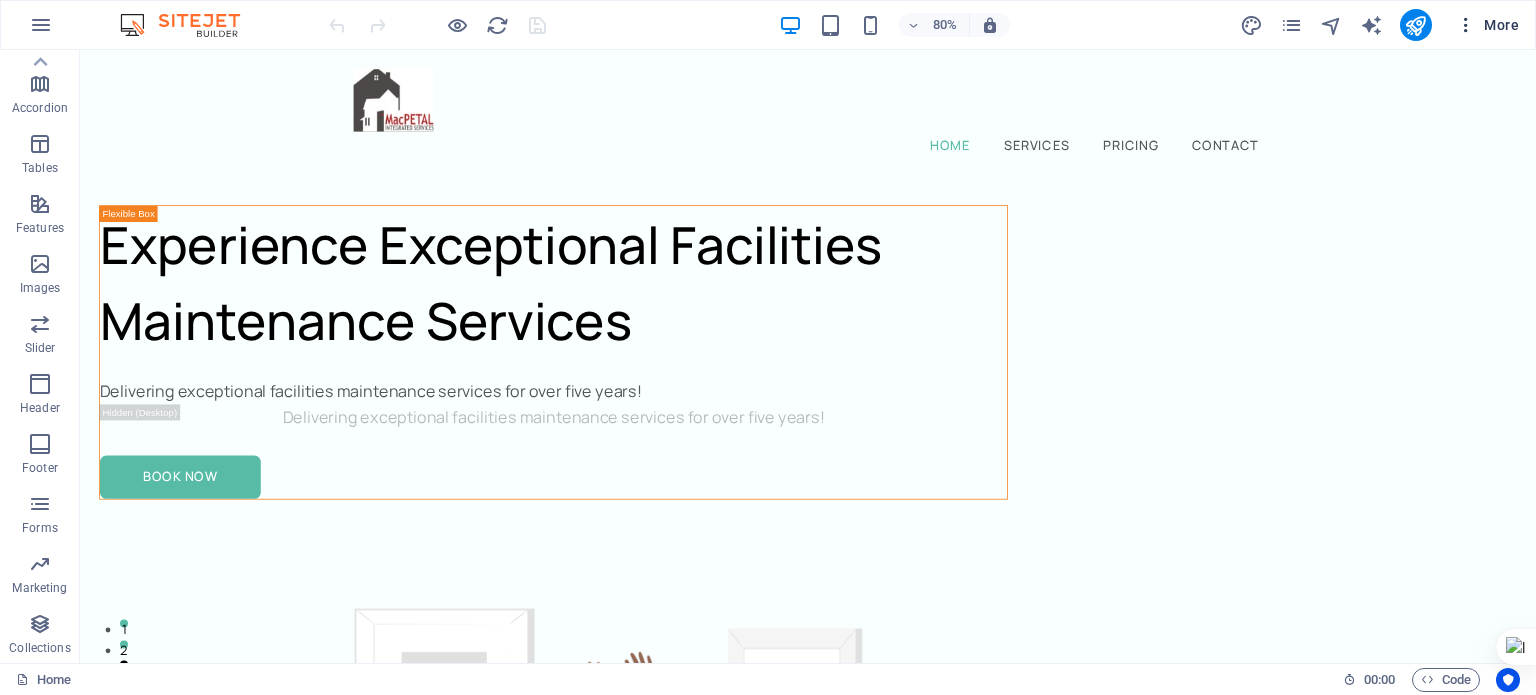click at bounding box center (1466, 25) 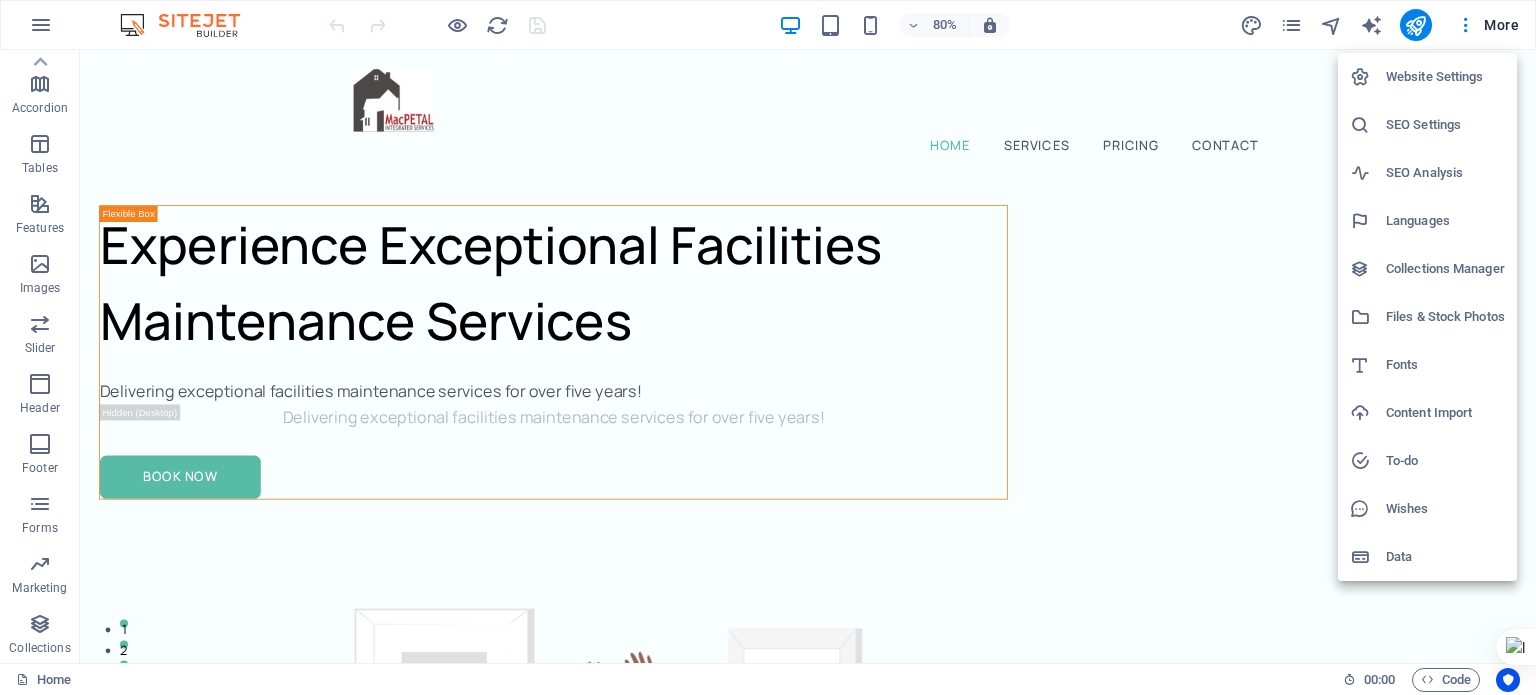 click at bounding box center (768, 347) 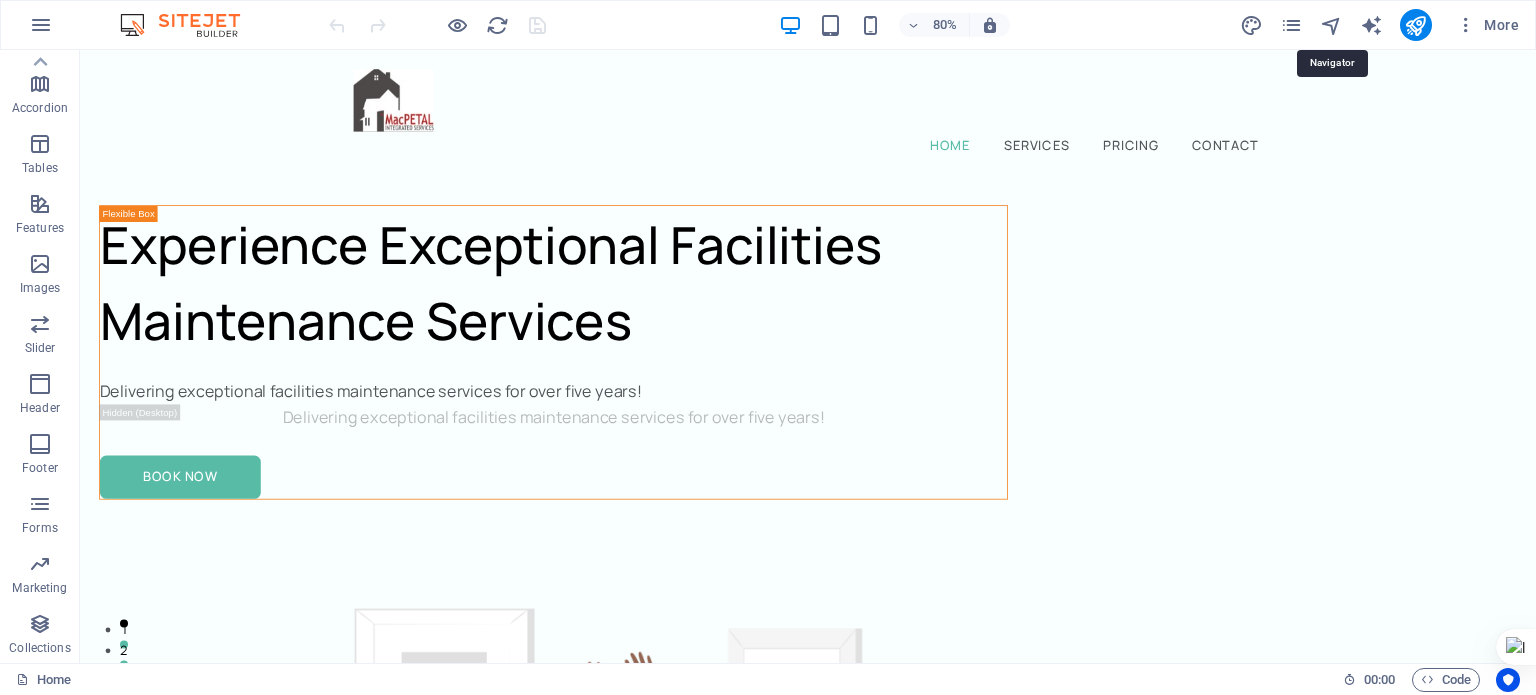 click at bounding box center [1331, 25] 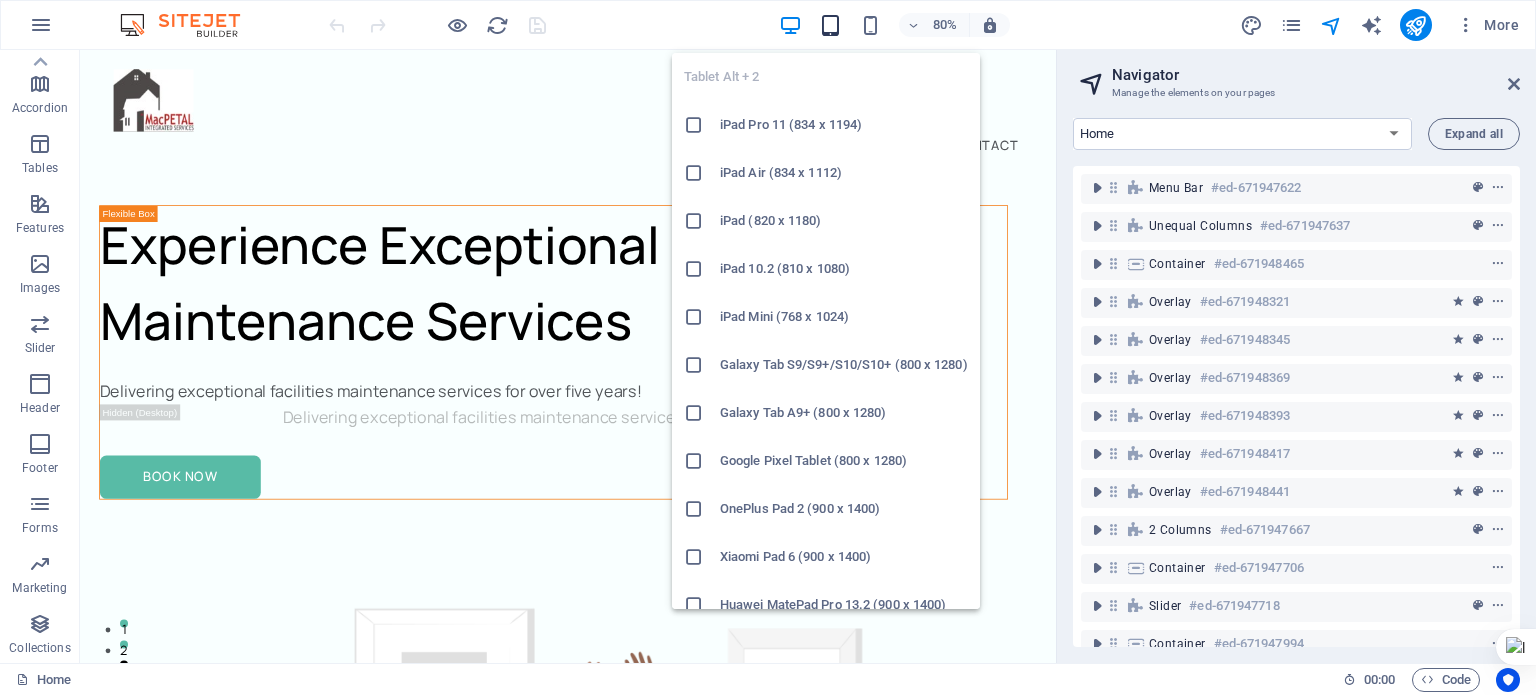 click at bounding box center (830, 25) 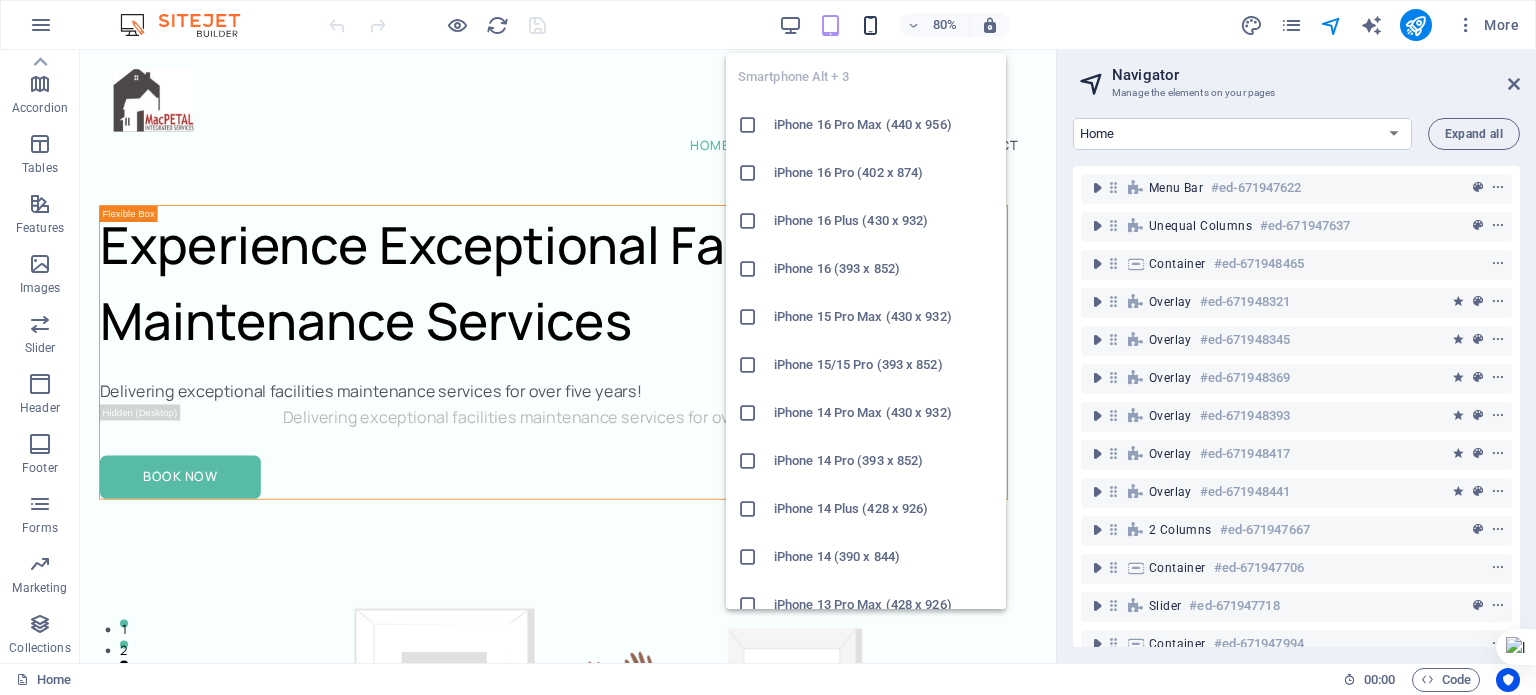 click at bounding box center [870, 25] 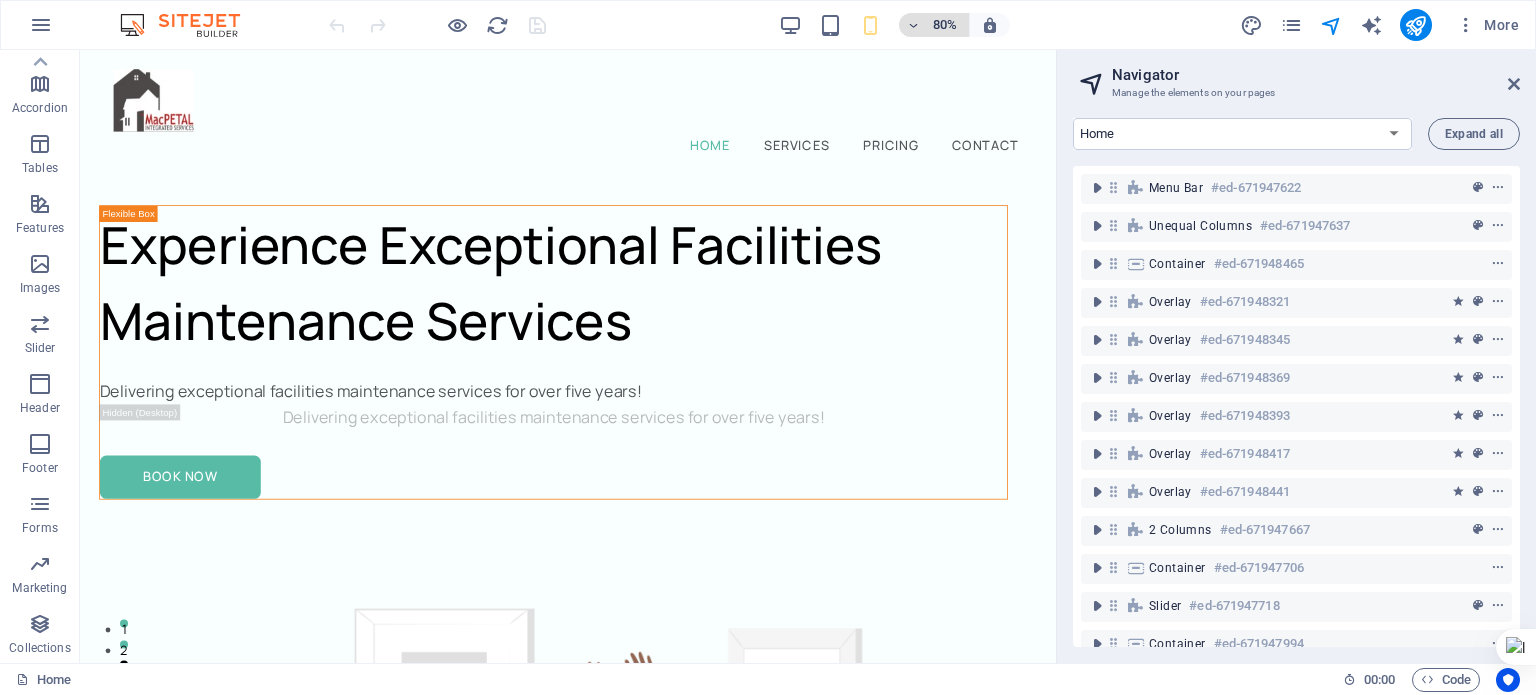 click on "80%" at bounding box center [934, 25] 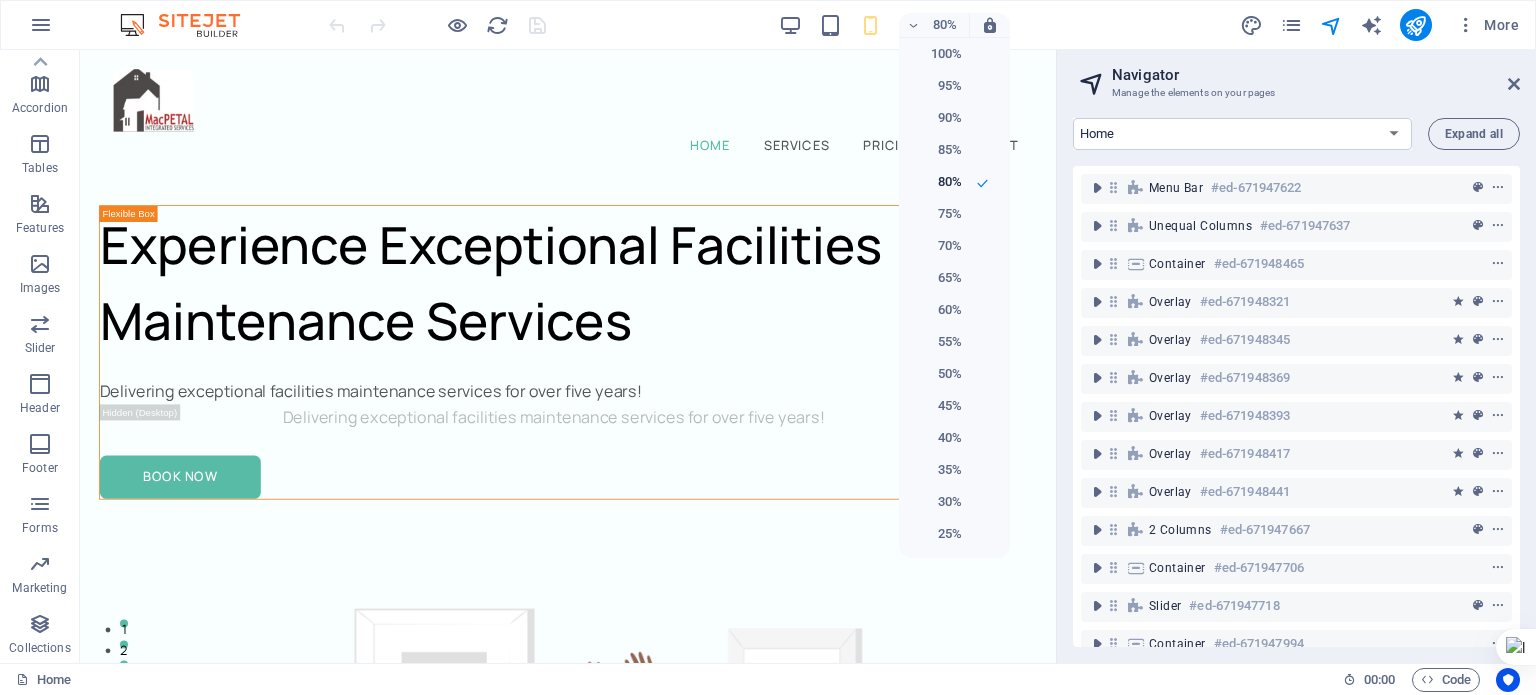 click at bounding box center [768, 347] 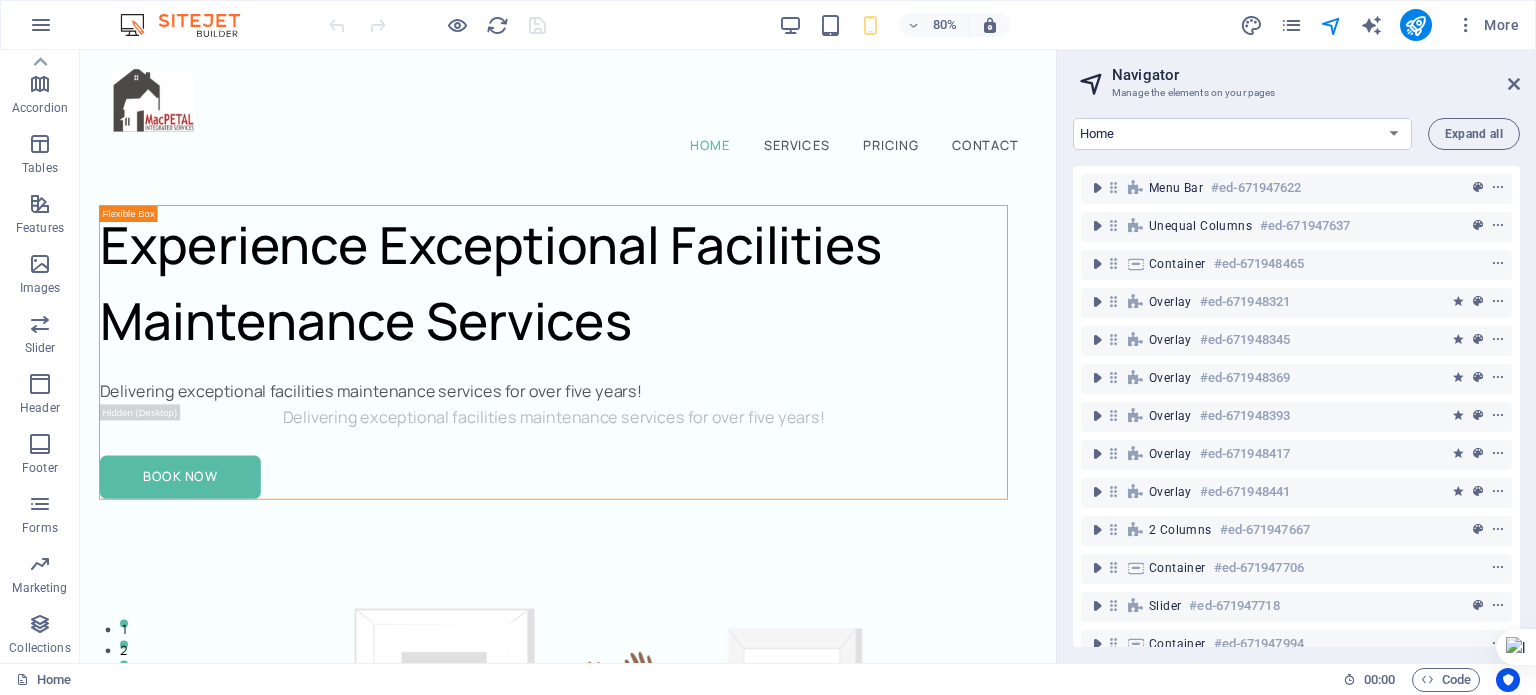 click at bounding box center [41, 25] 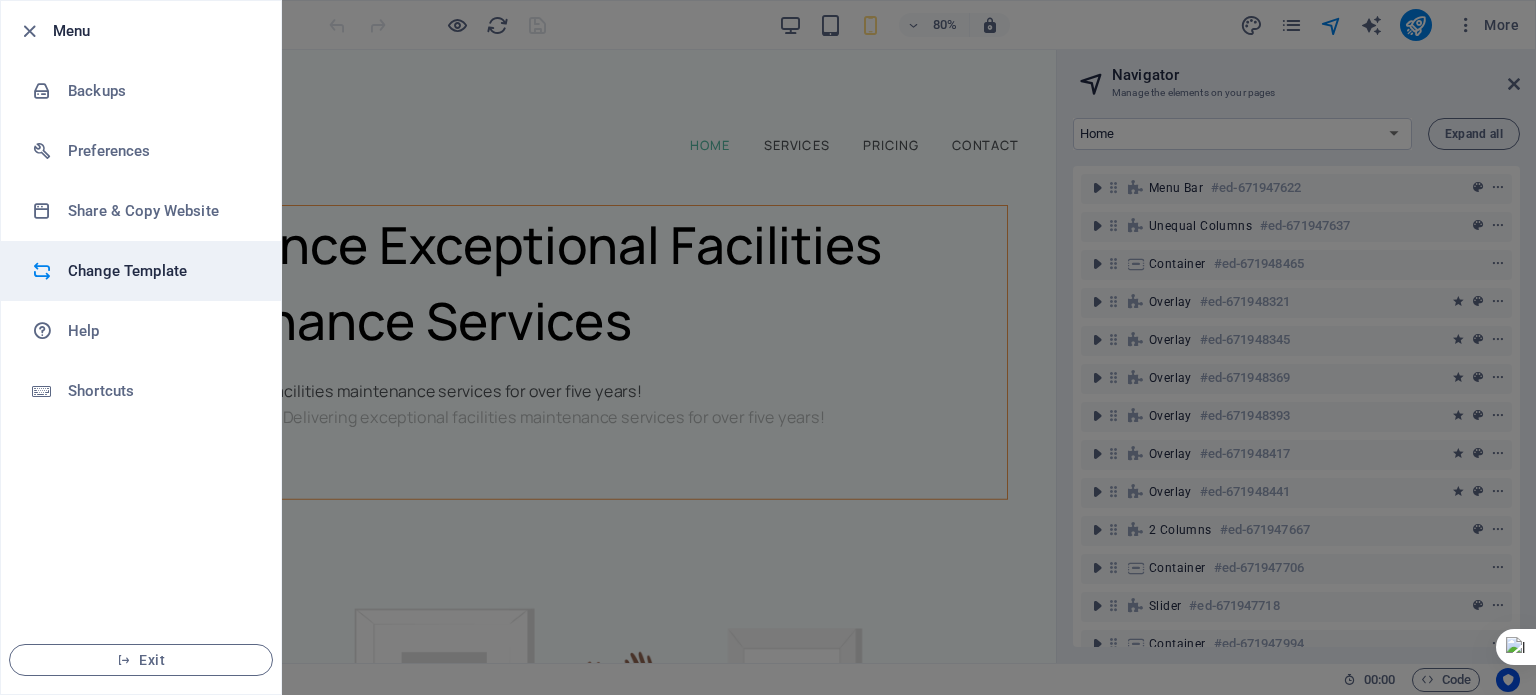click on "Change Template" at bounding box center [160, 271] 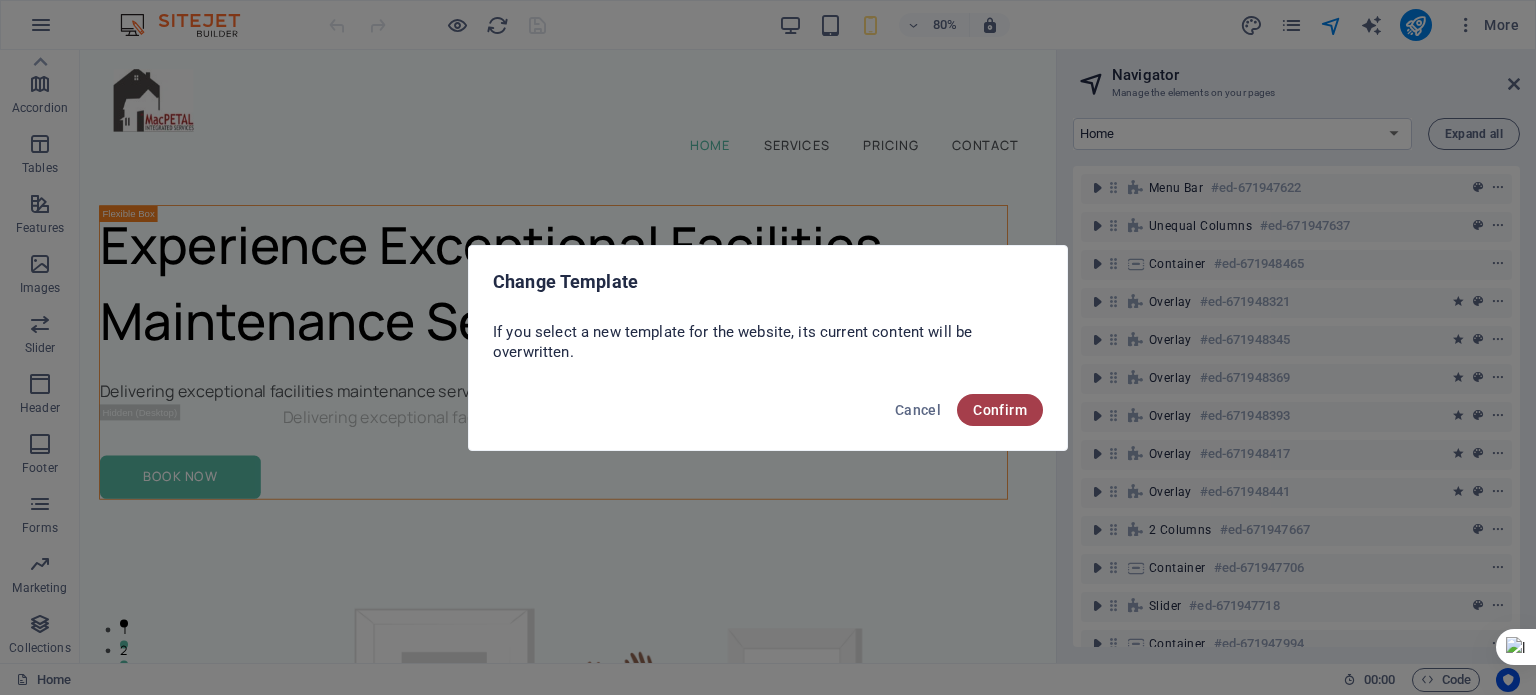 click on "Confirm" at bounding box center [1000, 410] 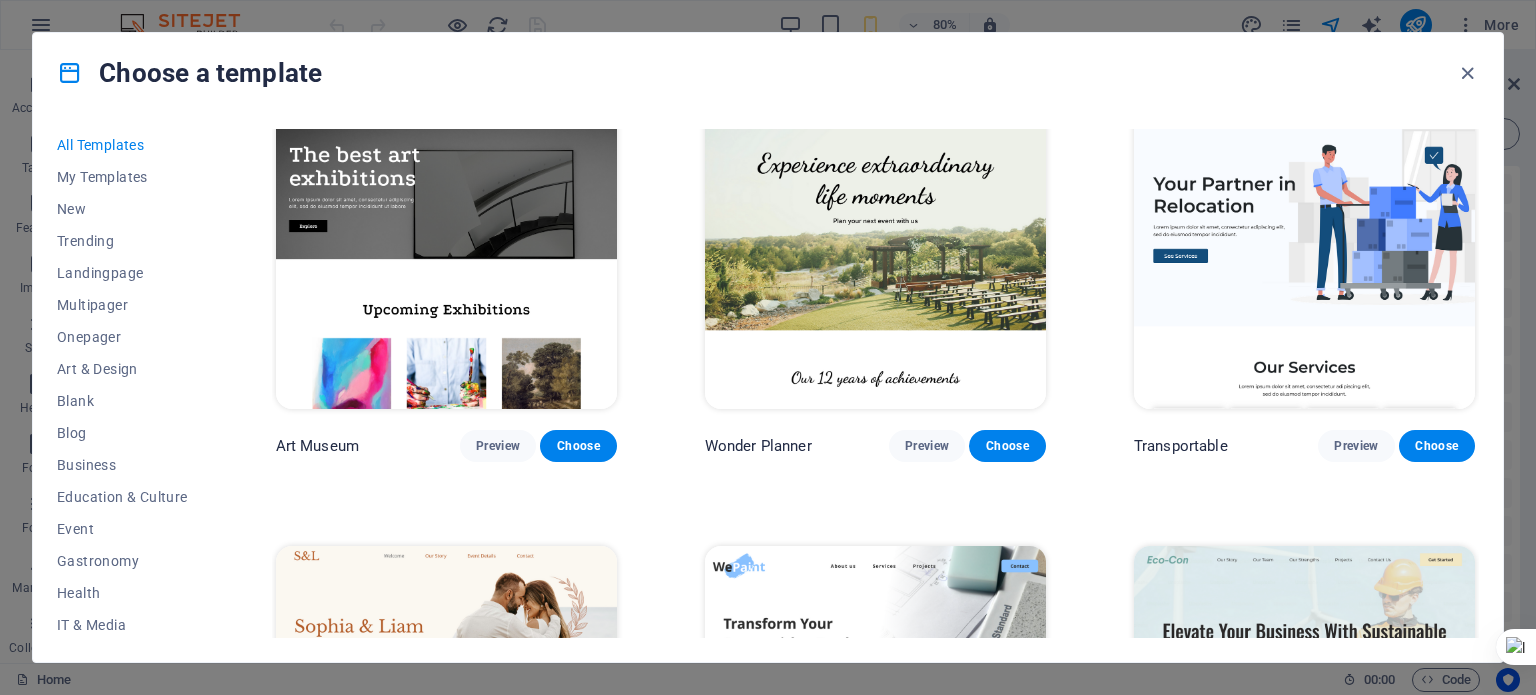 scroll, scrollTop: 512, scrollLeft: 0, axis: vertical 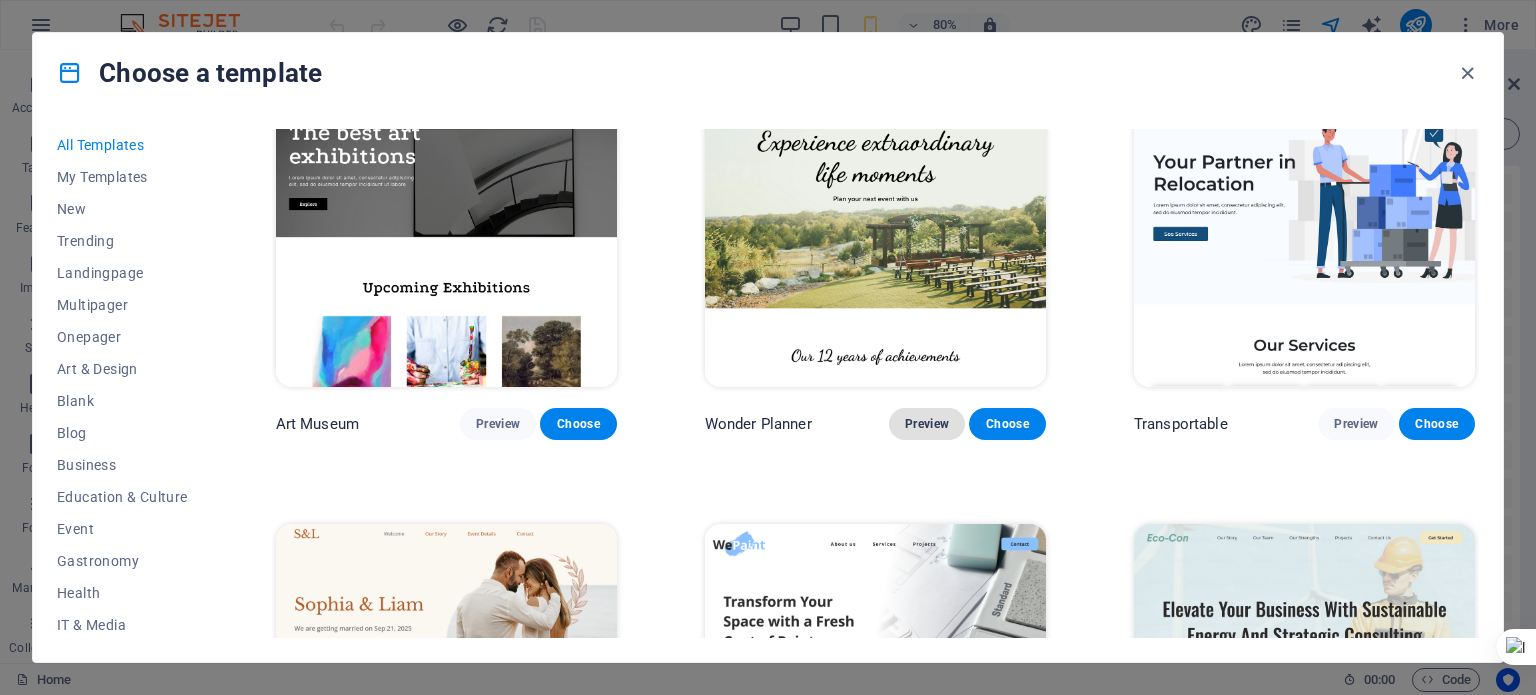 click on "Preview" at bounding box center (927, 424) 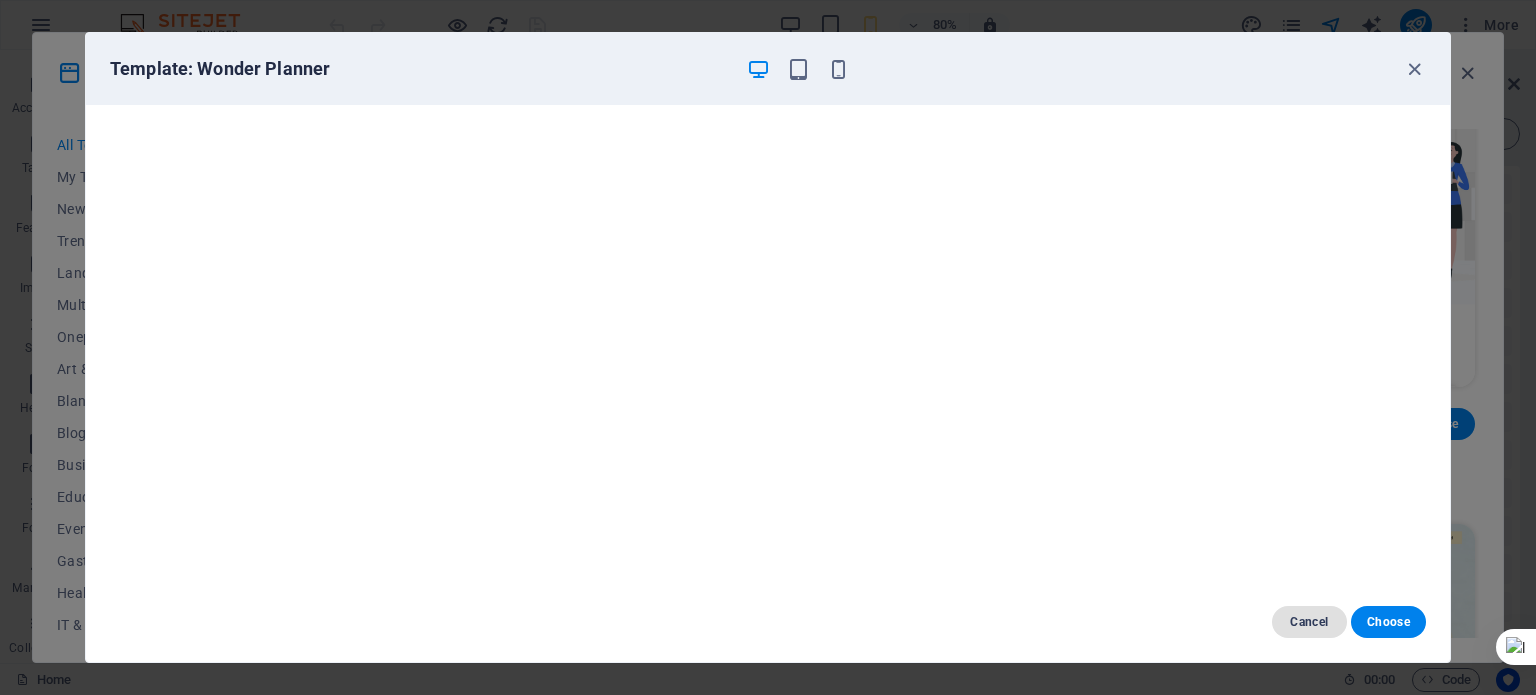 click on "Cancel" at bounding box center (1309, 622) 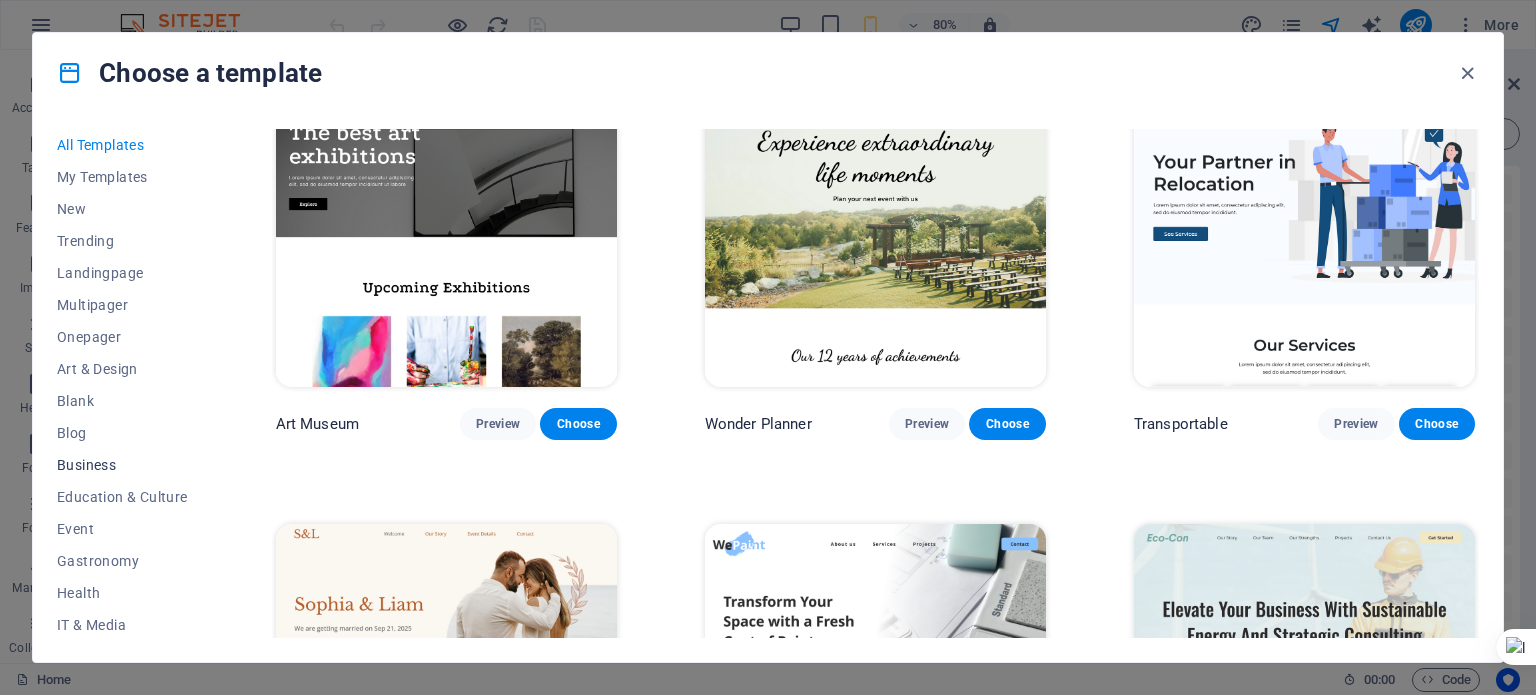 click on "Business" at bounding box center [122, 465] 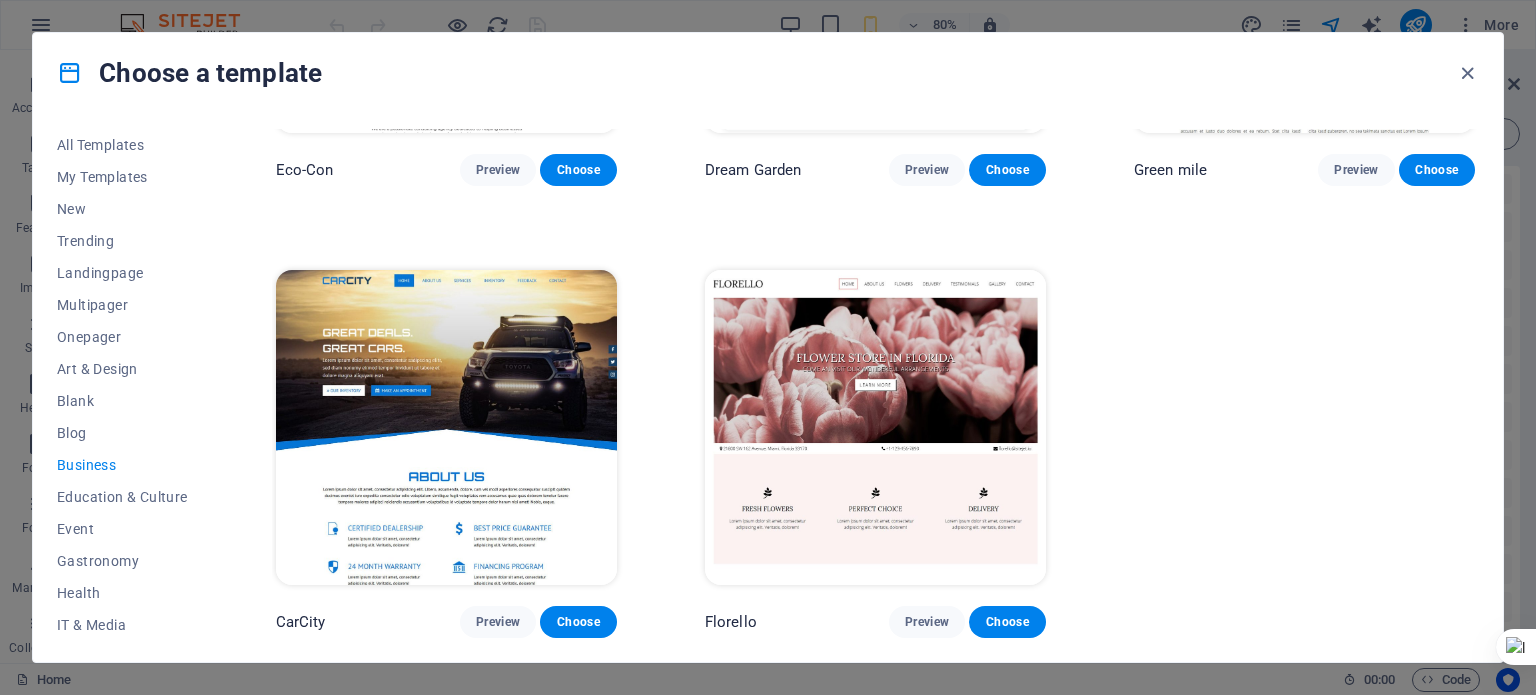 scroll, scrollTop: 0, scrollLeft: 0, axis: both 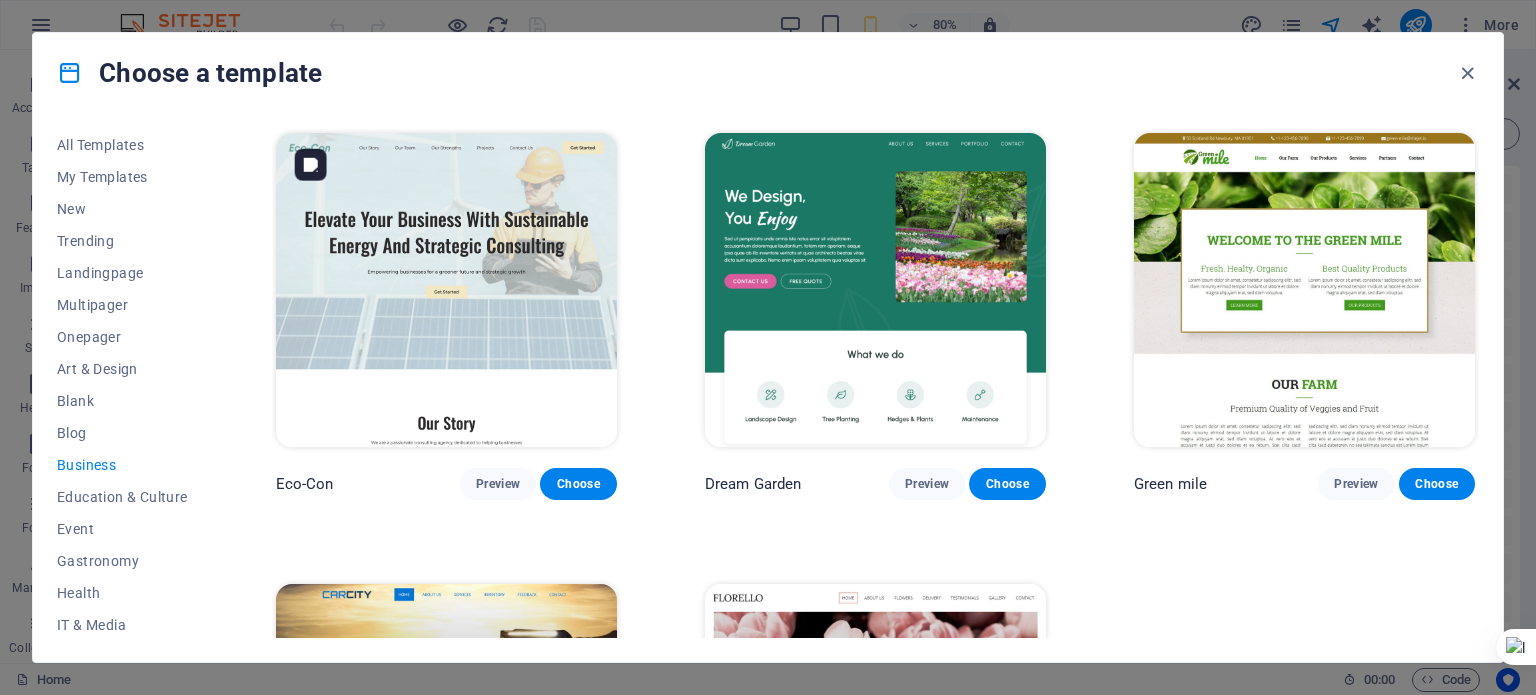 click at bounding box center [446, 290] 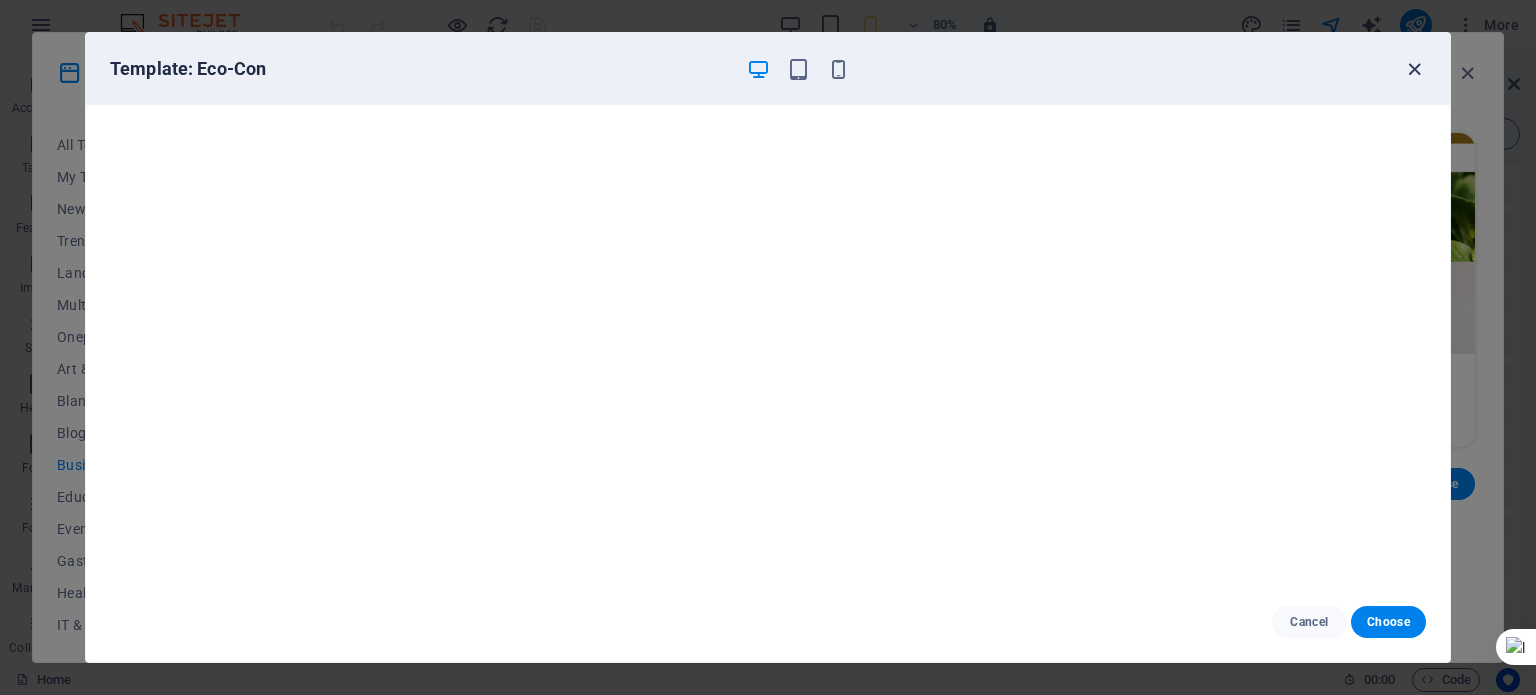 click at bounding box center [1414, 69] 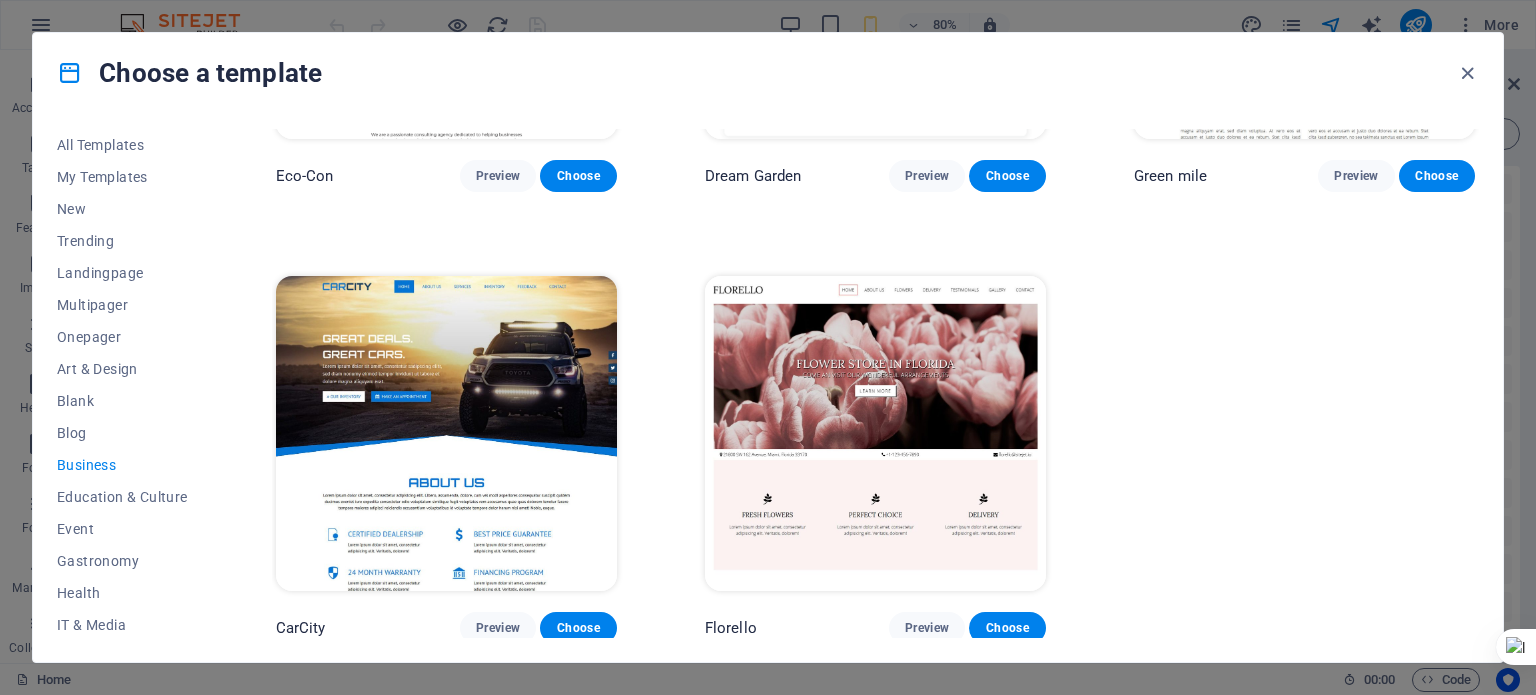 scroll, scrollTop: 0, scrollLeft: 0, axis: both 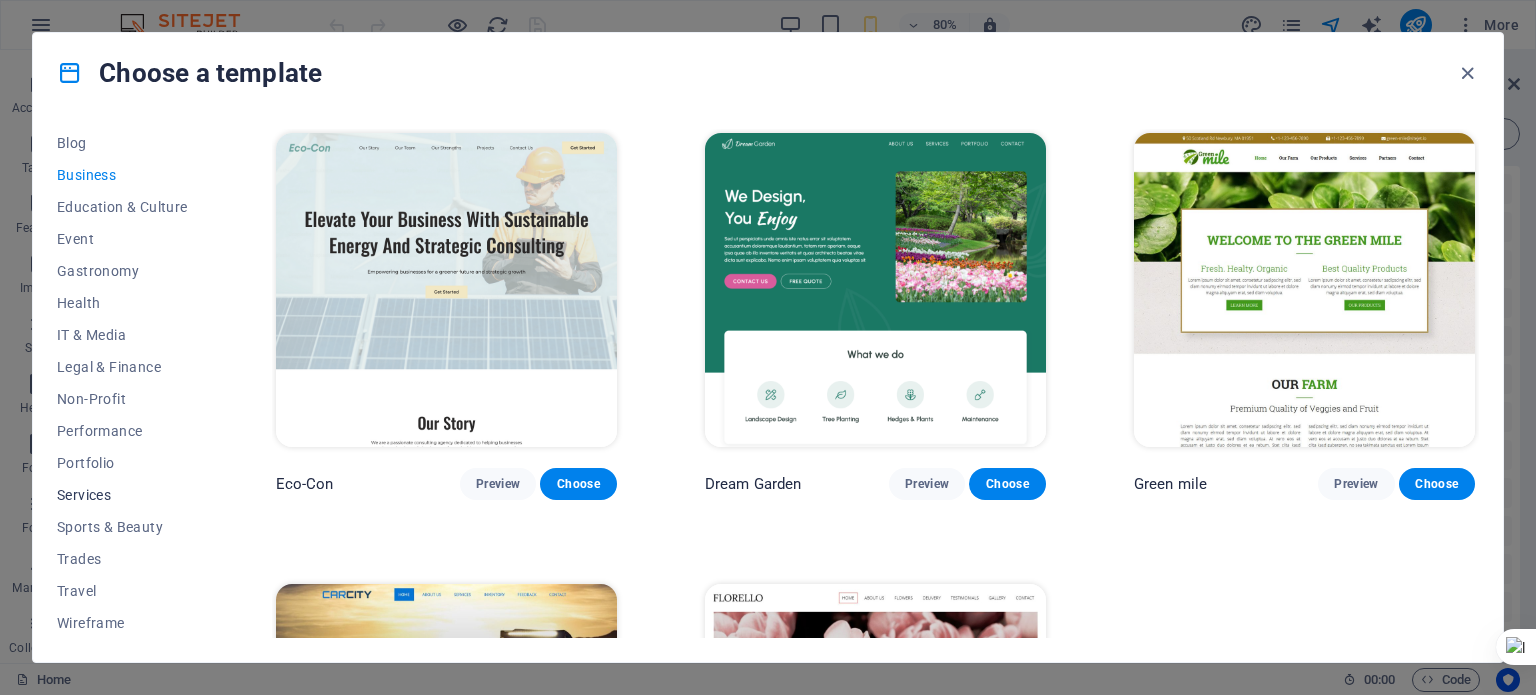 click on "Services" at bounding box center (122, 495) 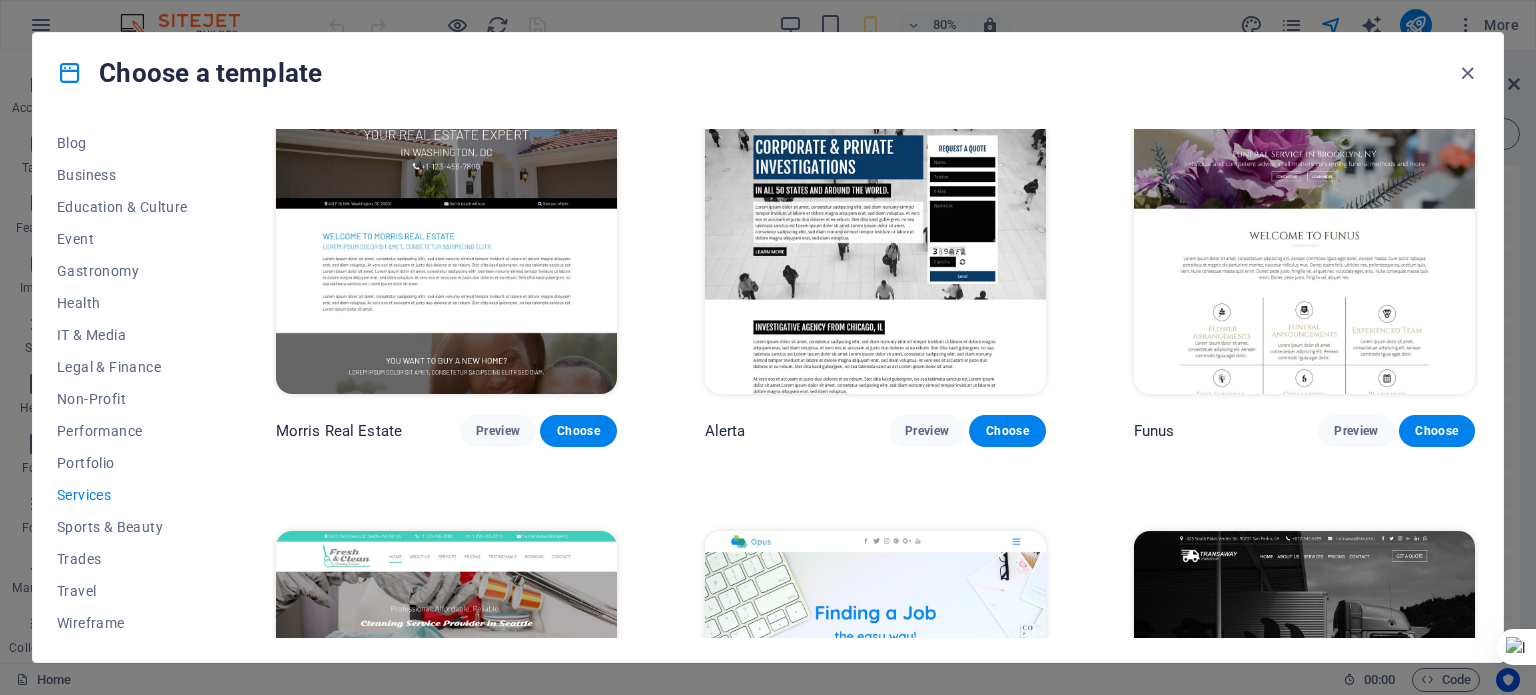 scroll, scrollTop: 1859, scrollLeft: 0, axis: vertical 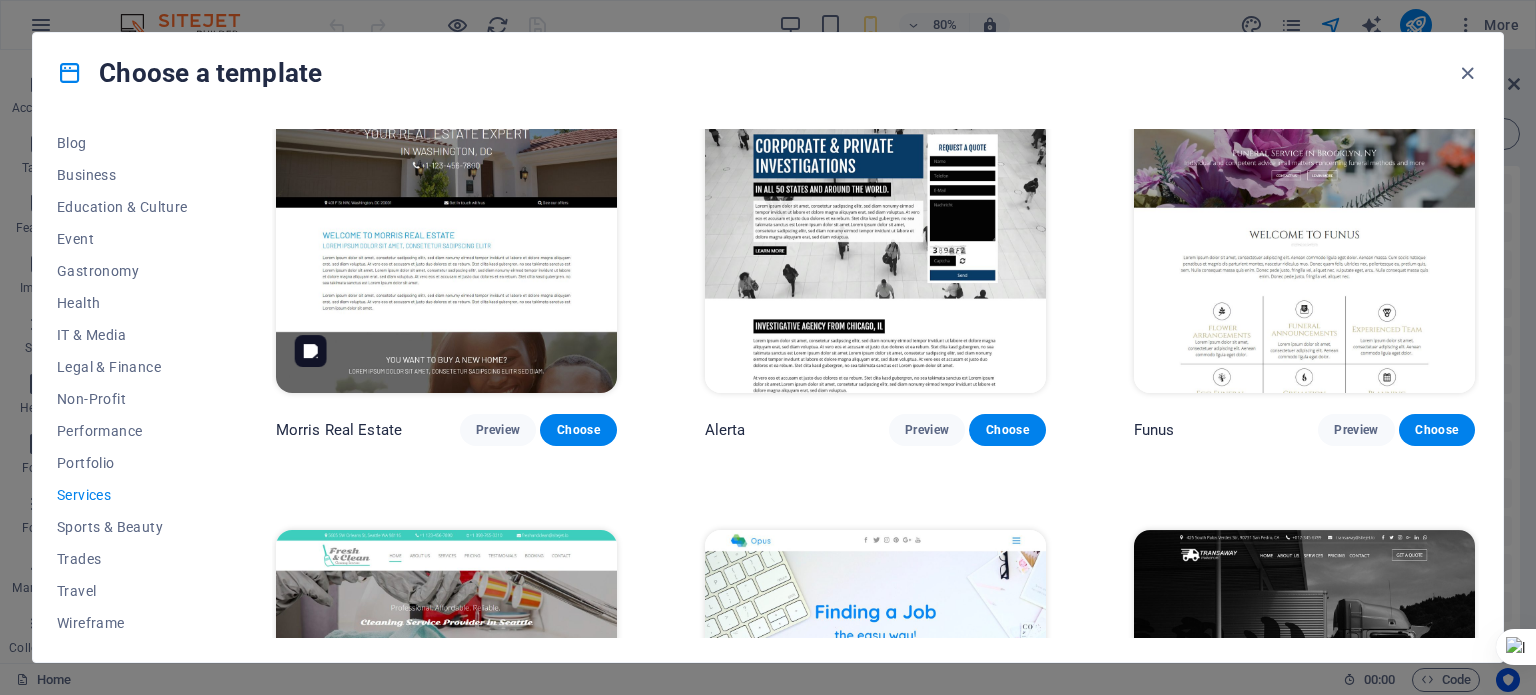 click at bounding box center (446, 236) 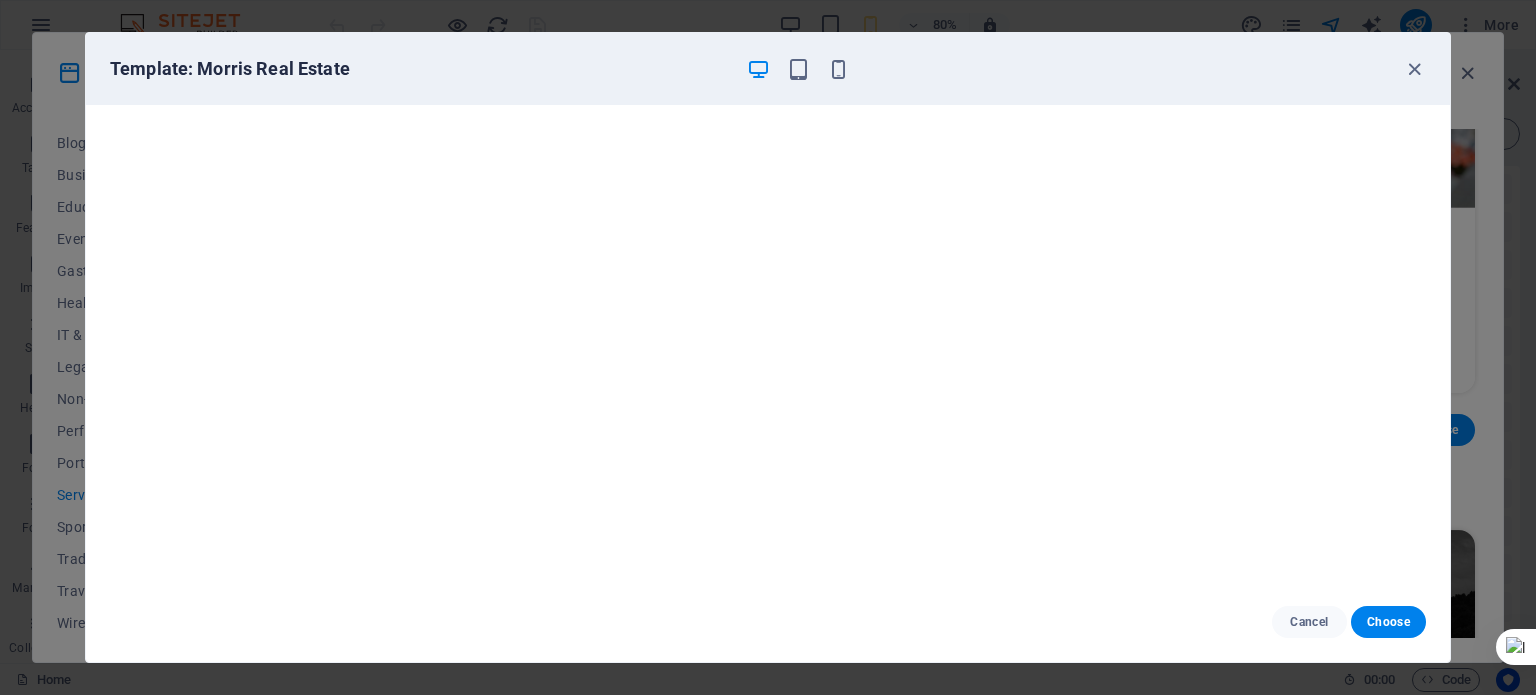 scroll, scrollTop: 5, scrollLeft: 0, axis: vertical 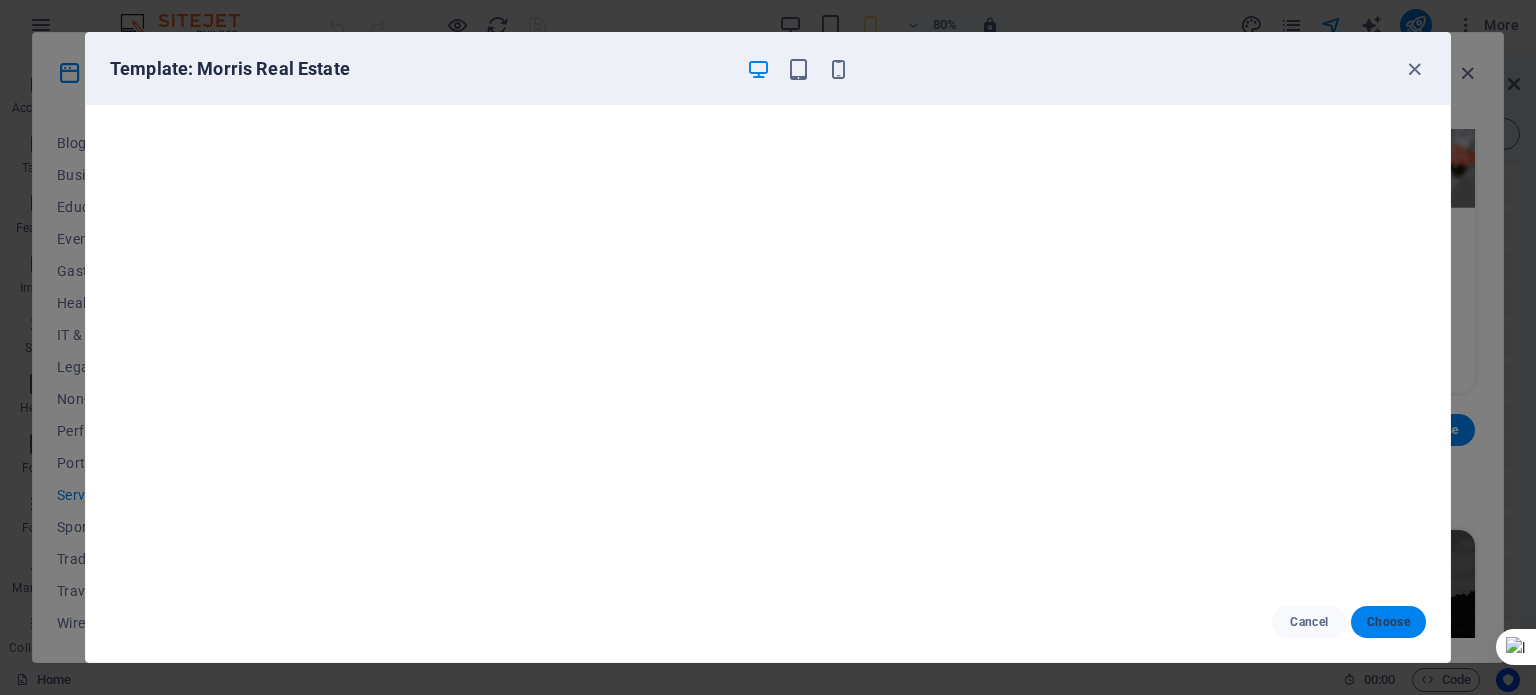 click on "Choose" at bounding box center (1388, 622) 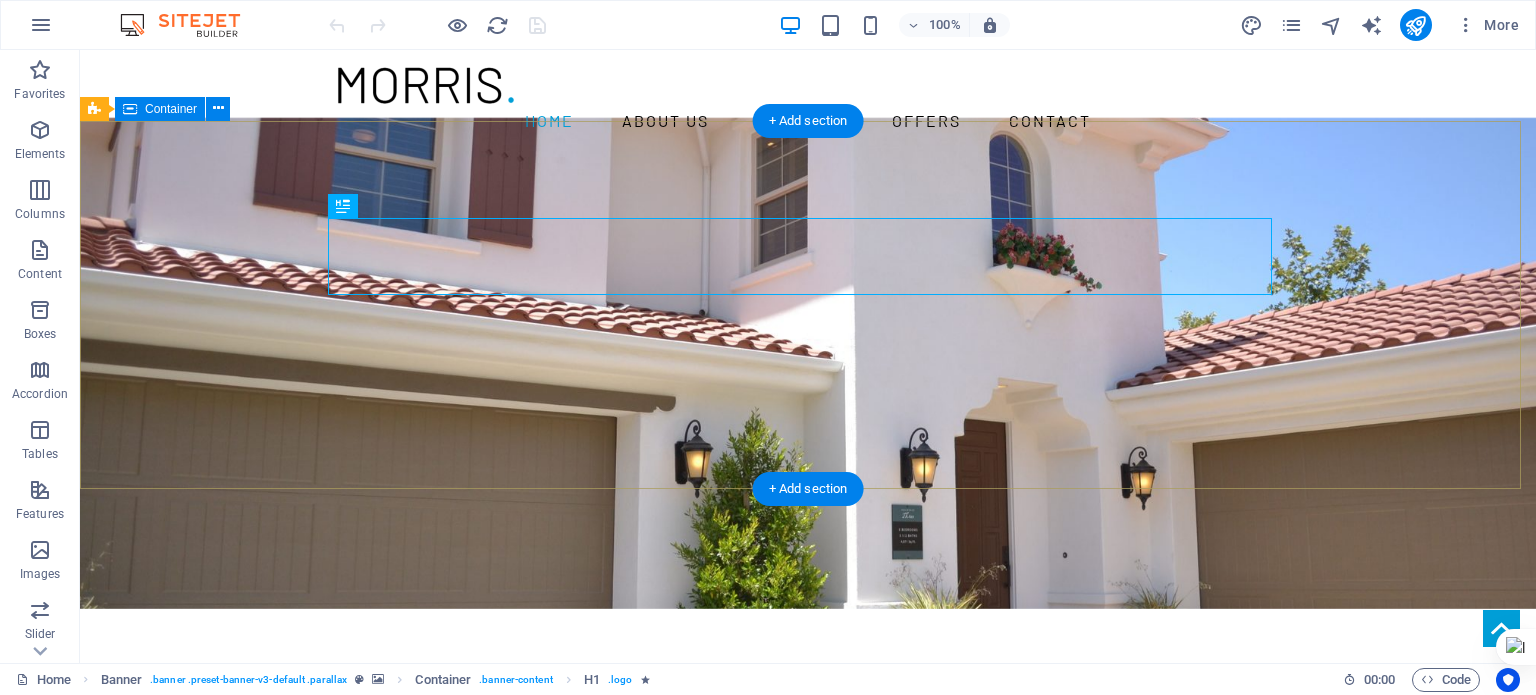 scroll, scrollTop: 0, scrollLeft: 0, axis: both 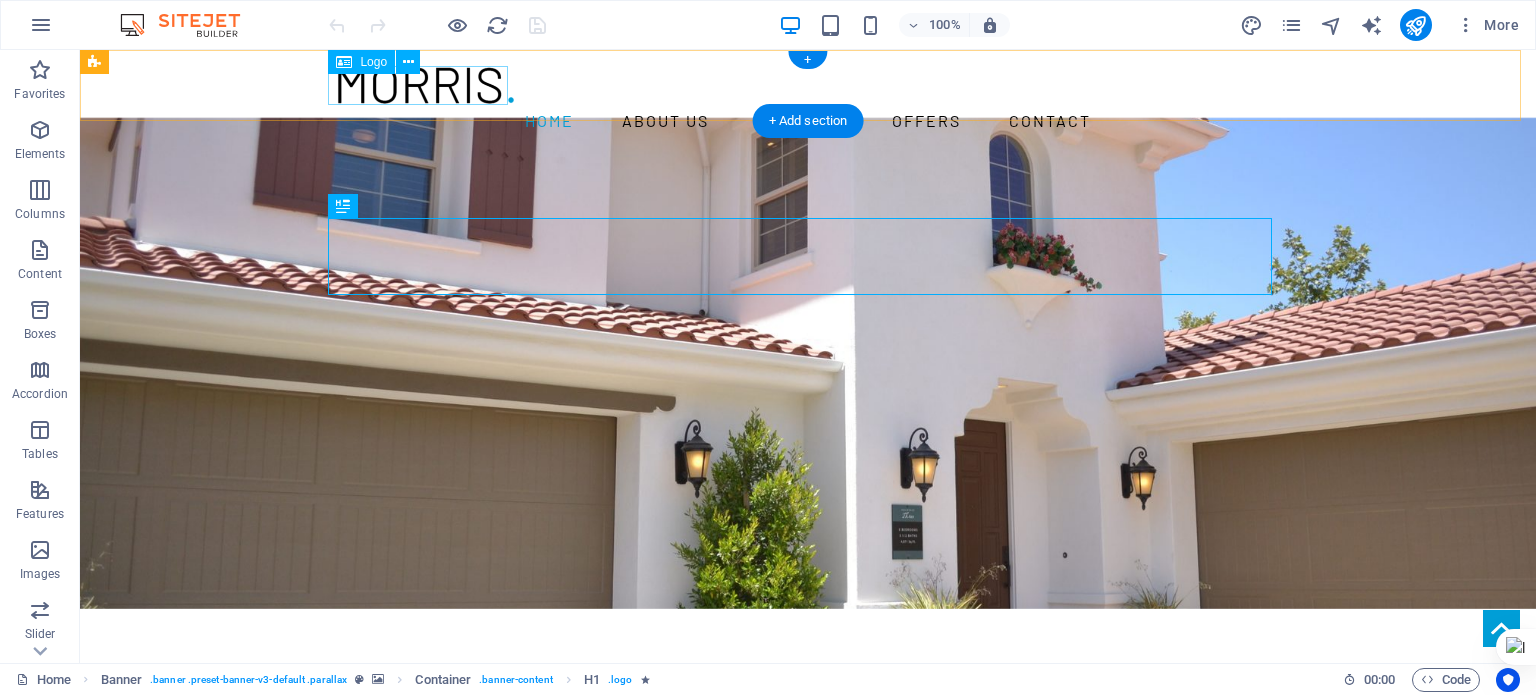 click at bounding box center [808, 85] 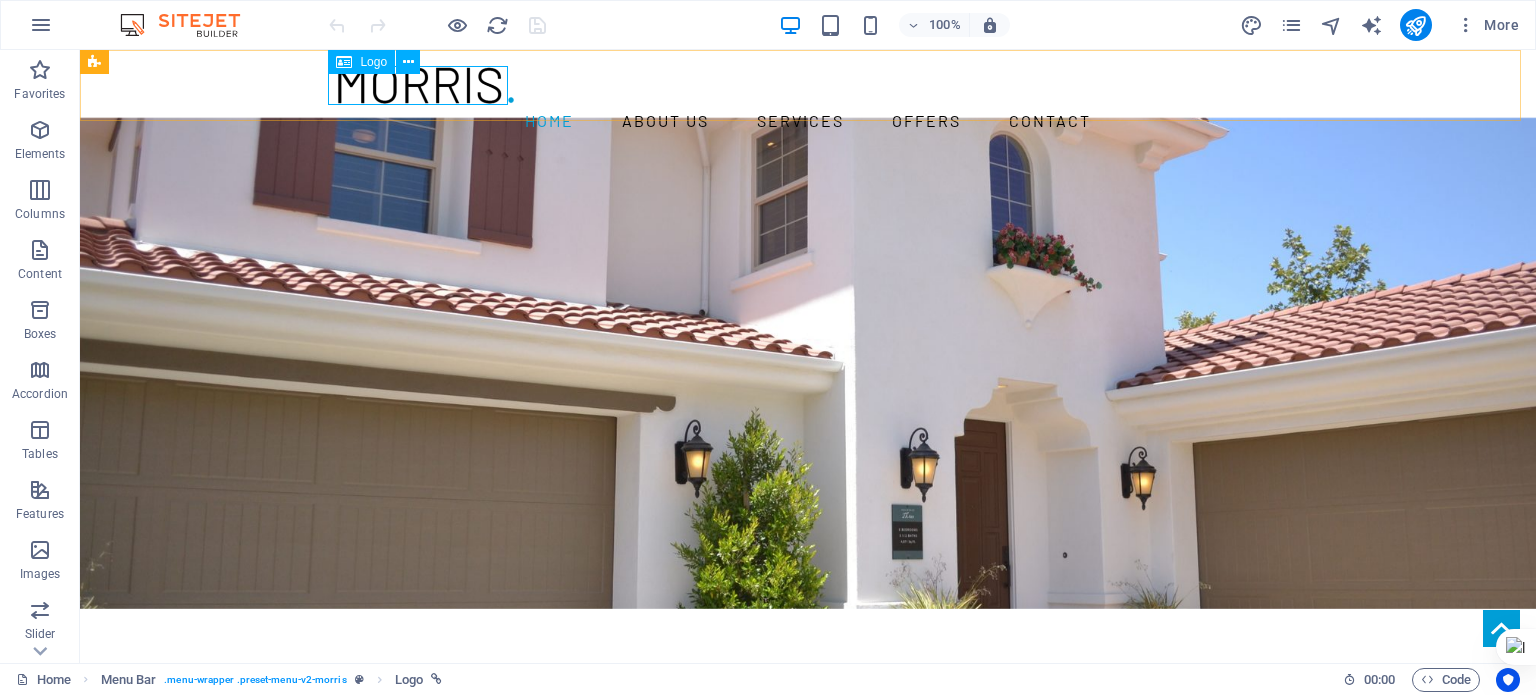 click on "Logo" at bounding box center [373, 62] 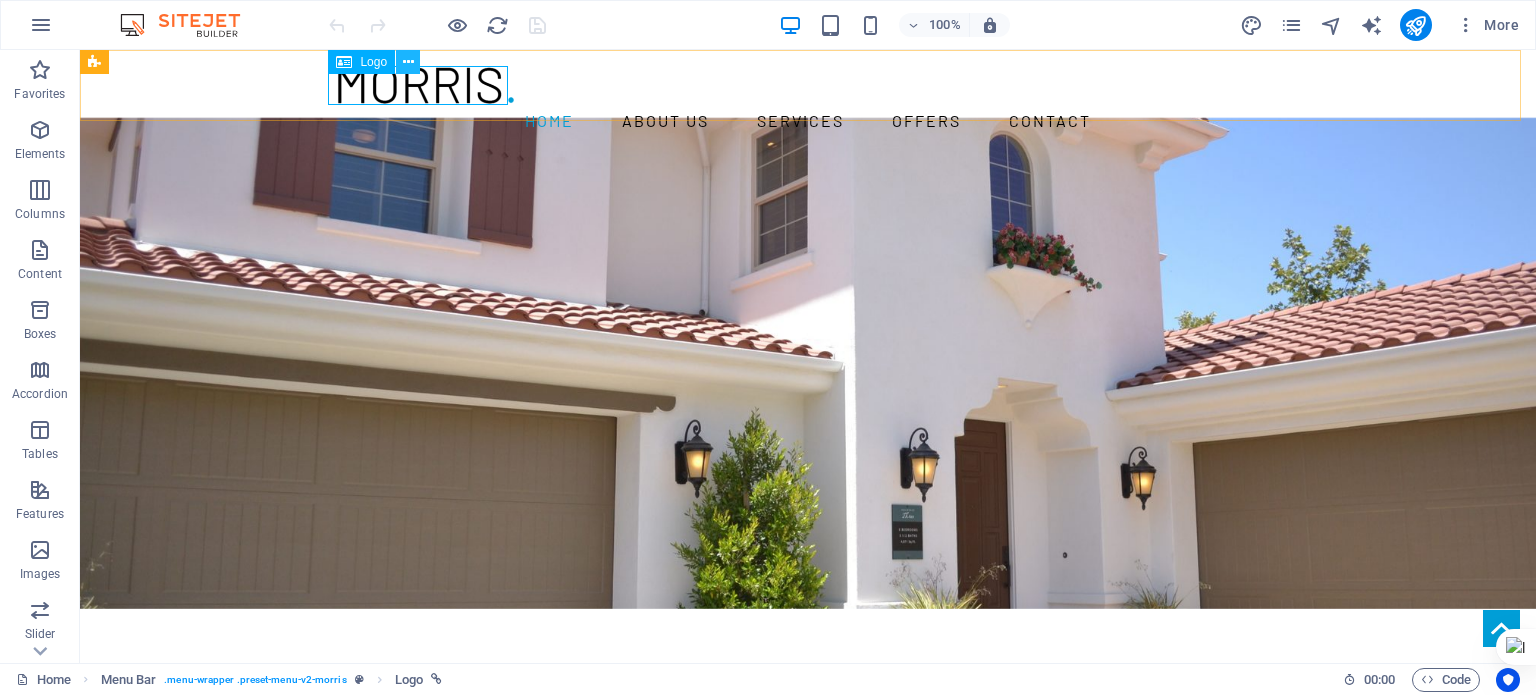 click at bounding box center (408, 62) 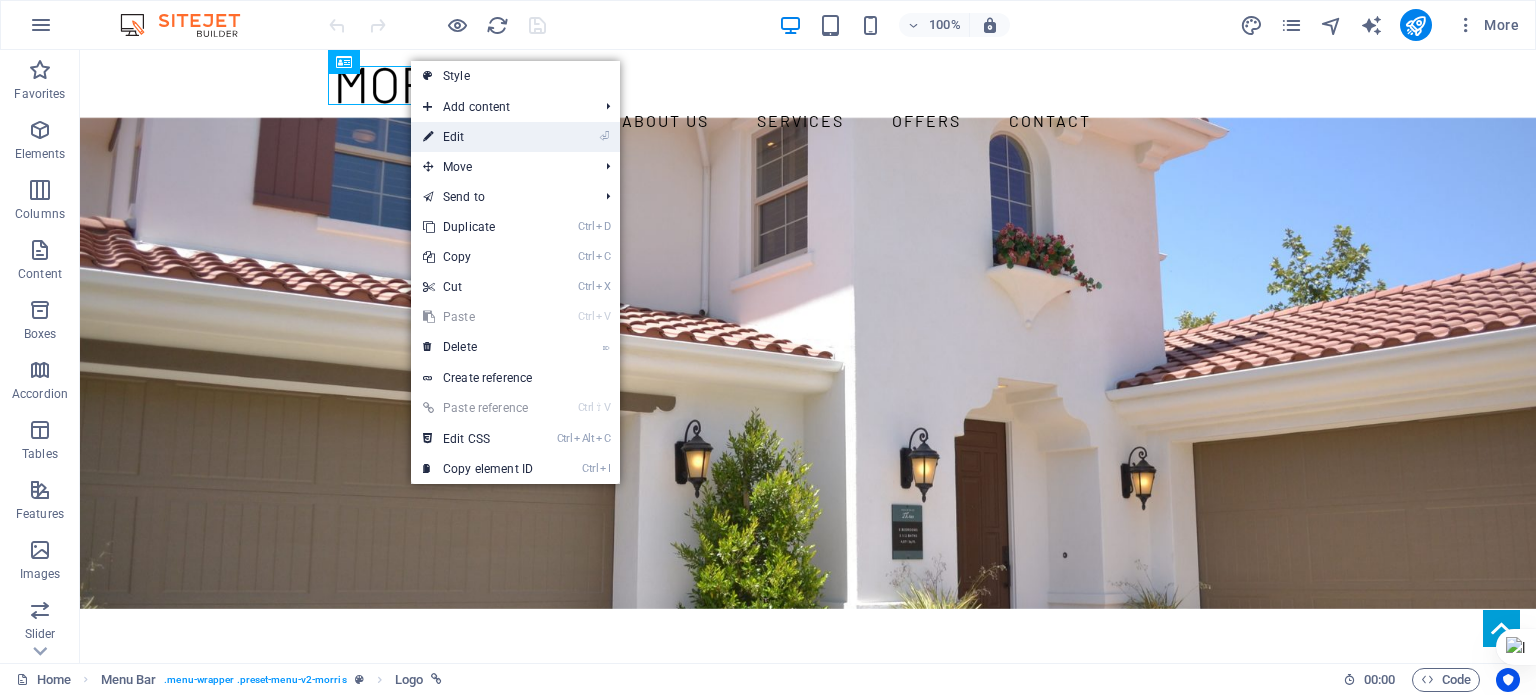 click on "⏎  Edit" at bounding box center [478, 137] 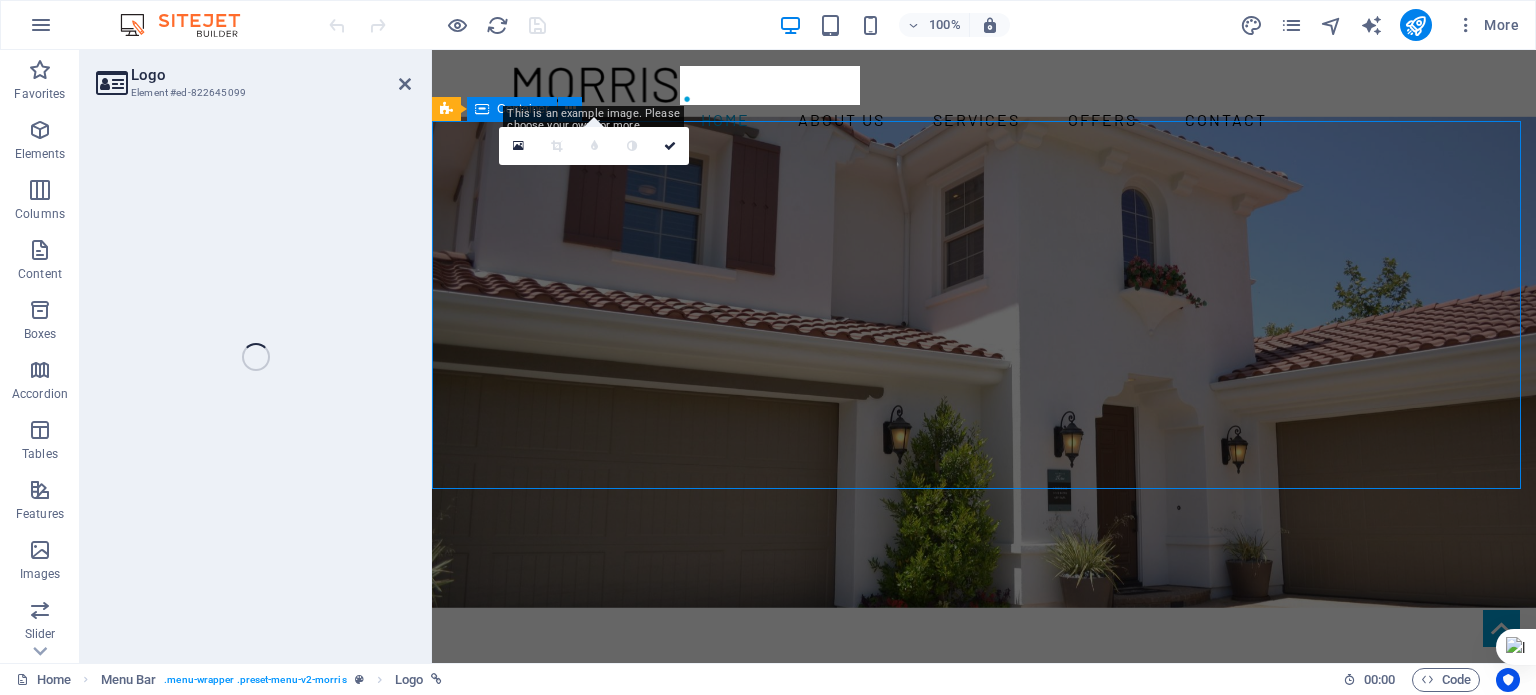 select on "px" 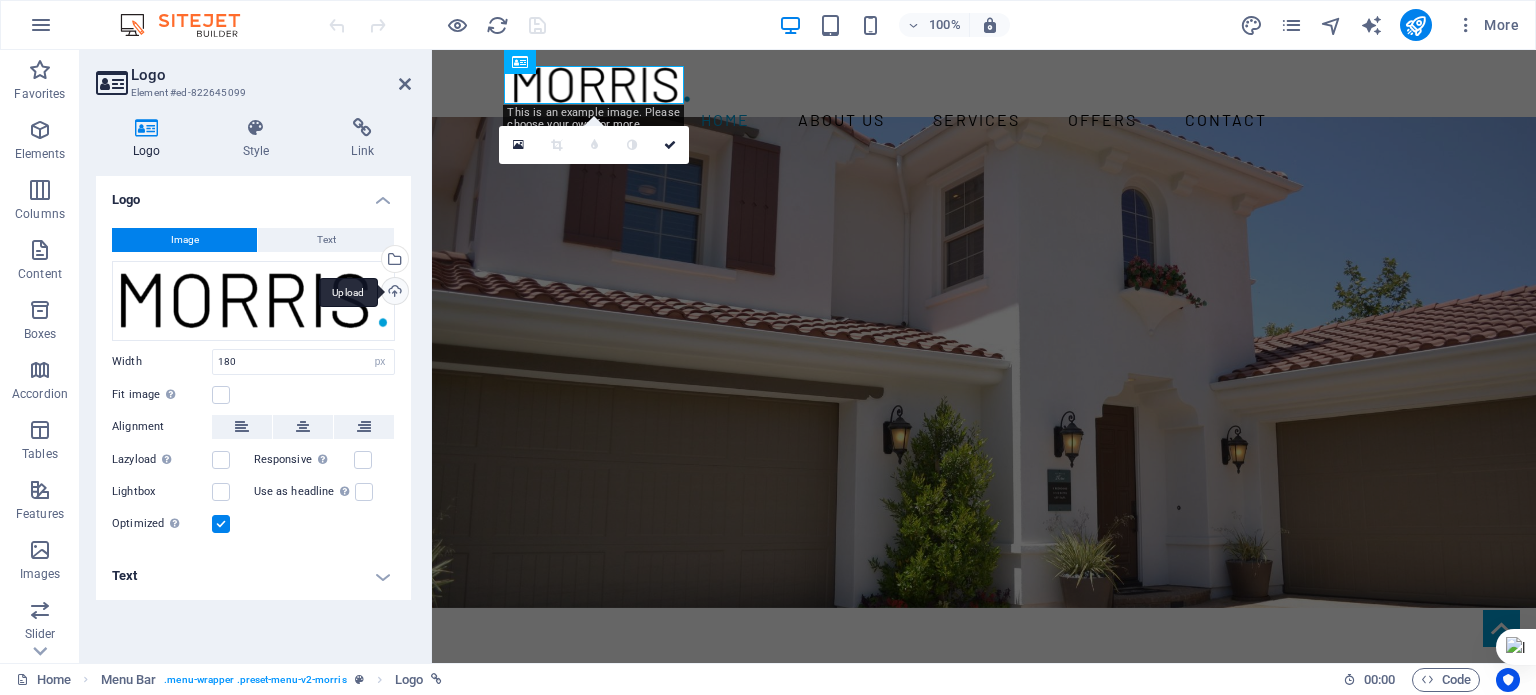 click on "Upload" at bounding box center [393, 293] 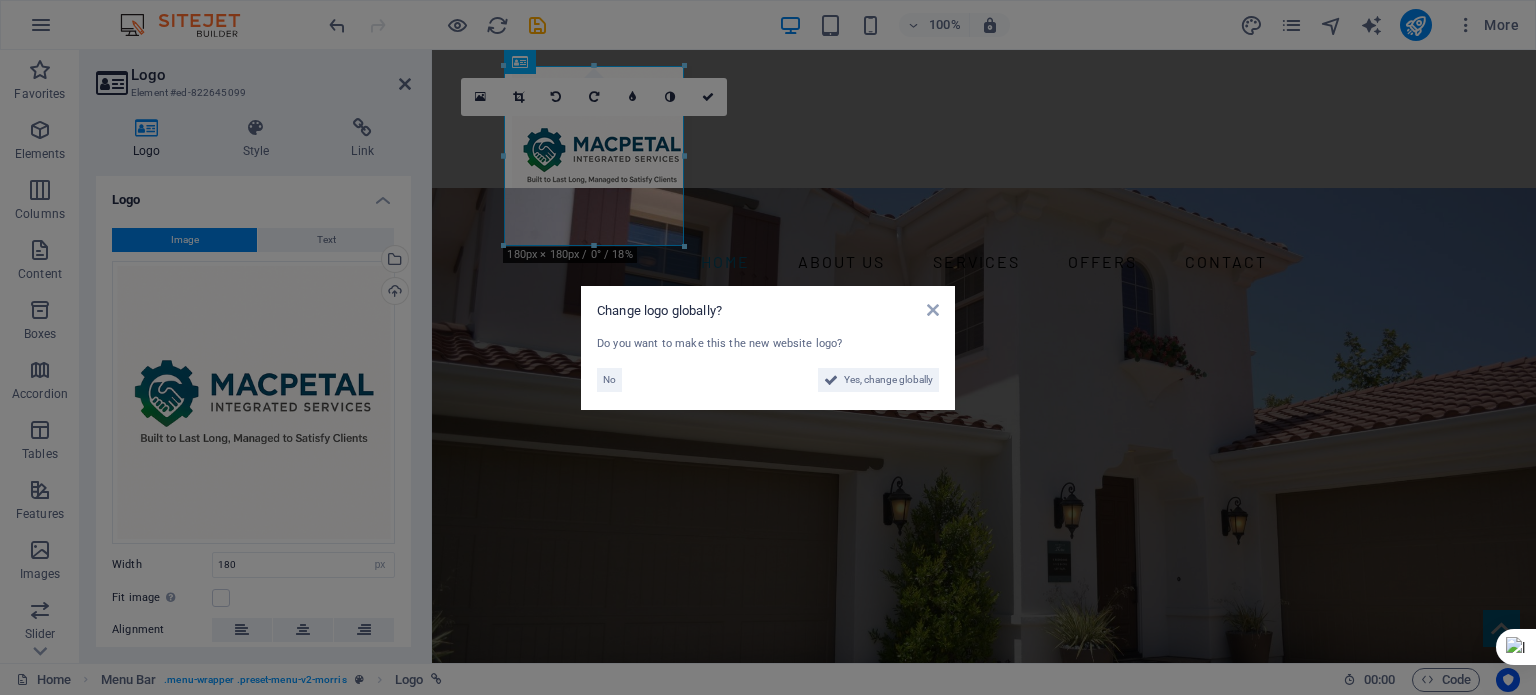 click on "Change logo globally? Do you want to make this the new website logo? No Yes, change globally" at bounding box center (768, 347) 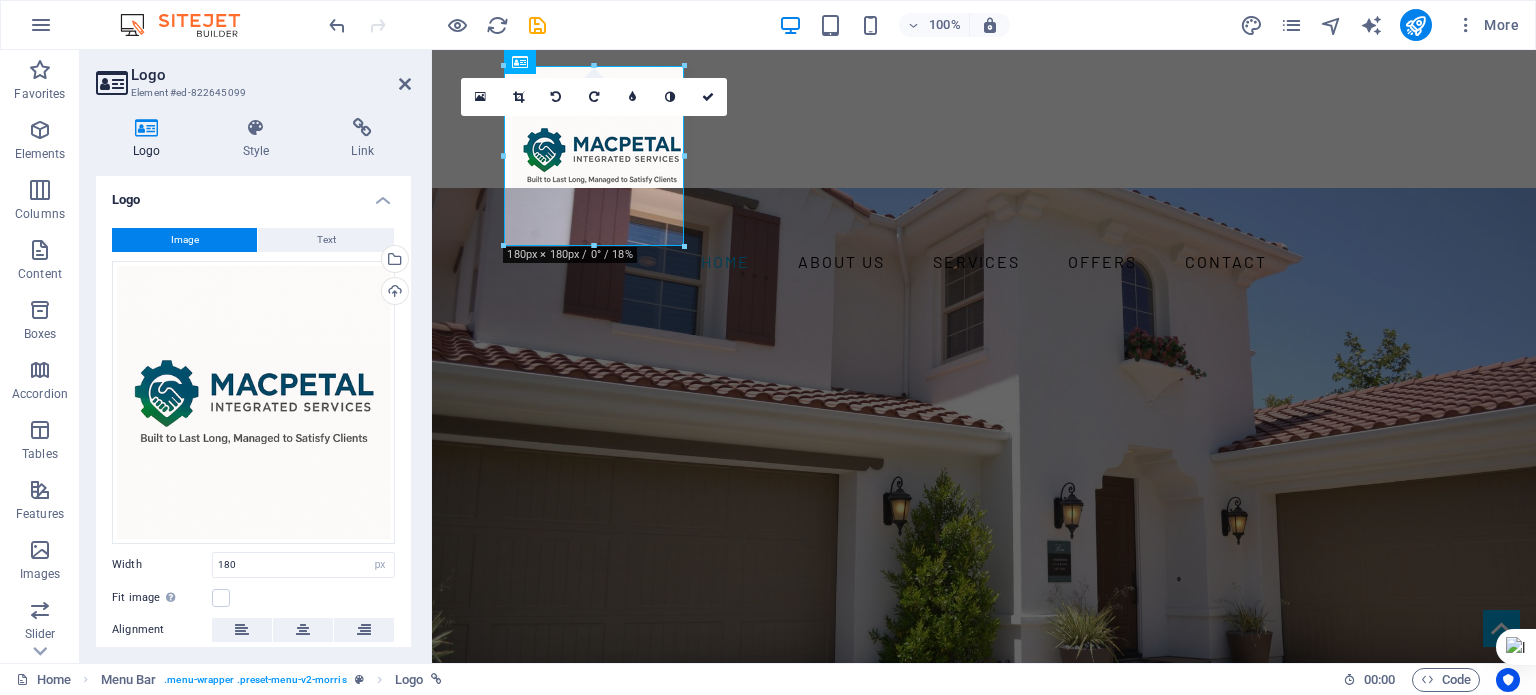 click at bounding box center (594, 246) 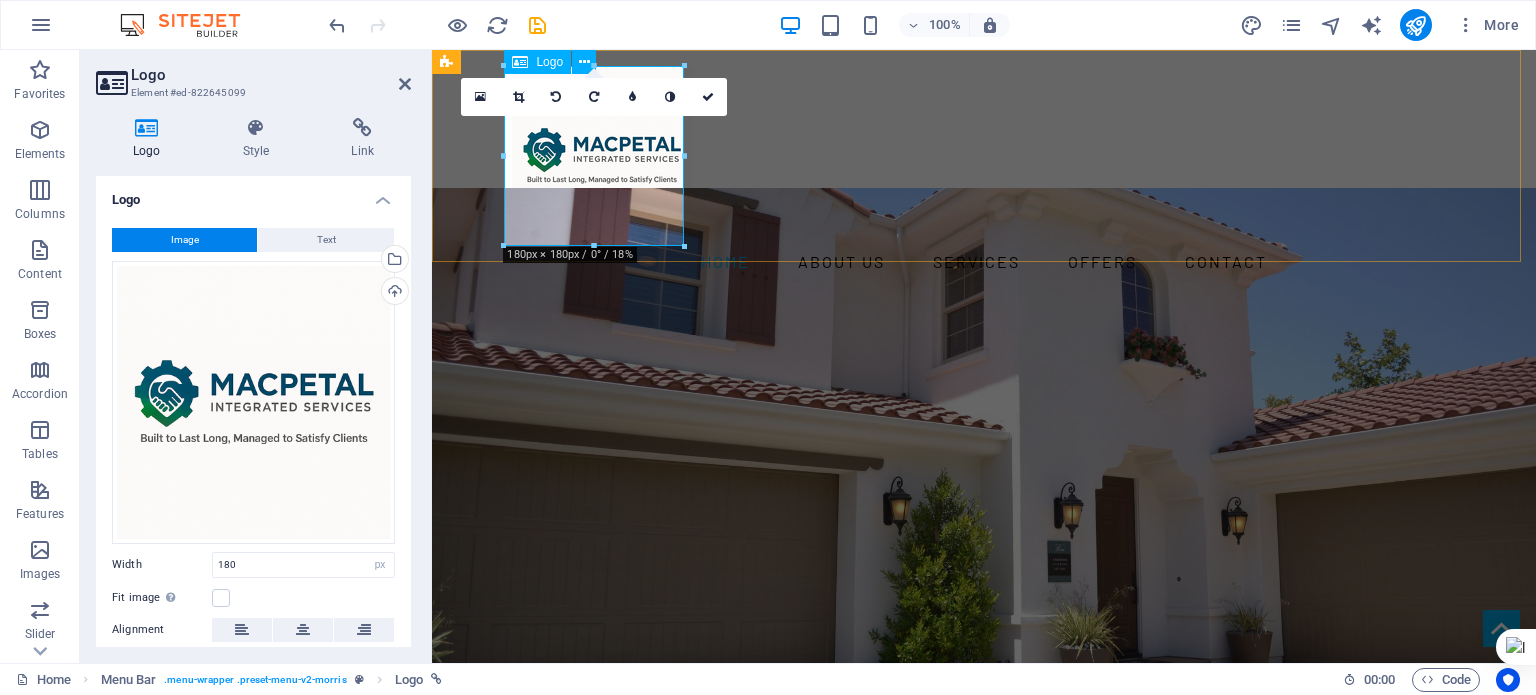 drag, startPoint x: 1024, startPoint y: 293, endPoint x: 592, endPoint y: 209, distance: 440.0909 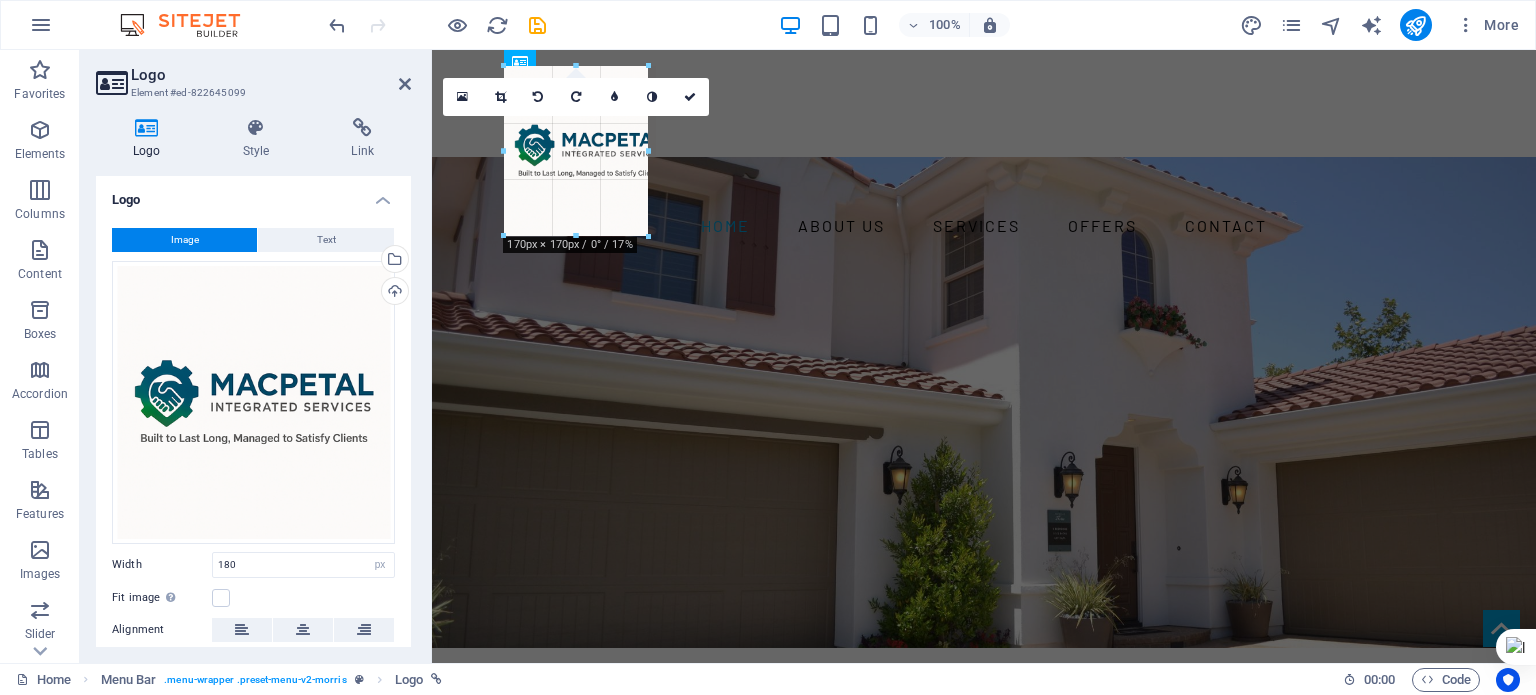 drag, startPoint x: 592, startPoint y: 248, endPoint x: 596, endPoint y: 207, distance: 41.19466 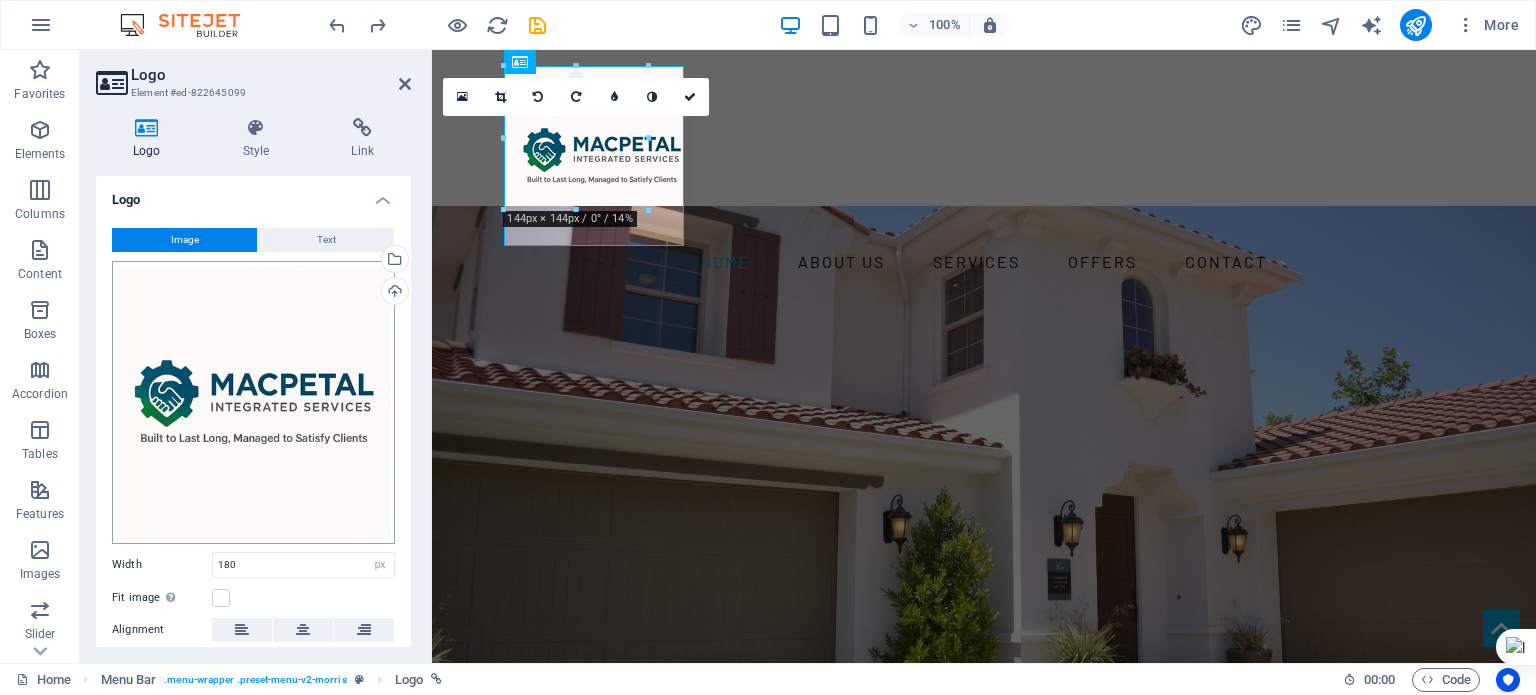 scroll, scrollTop: 4, scrollLeft: 0, axis: vertical 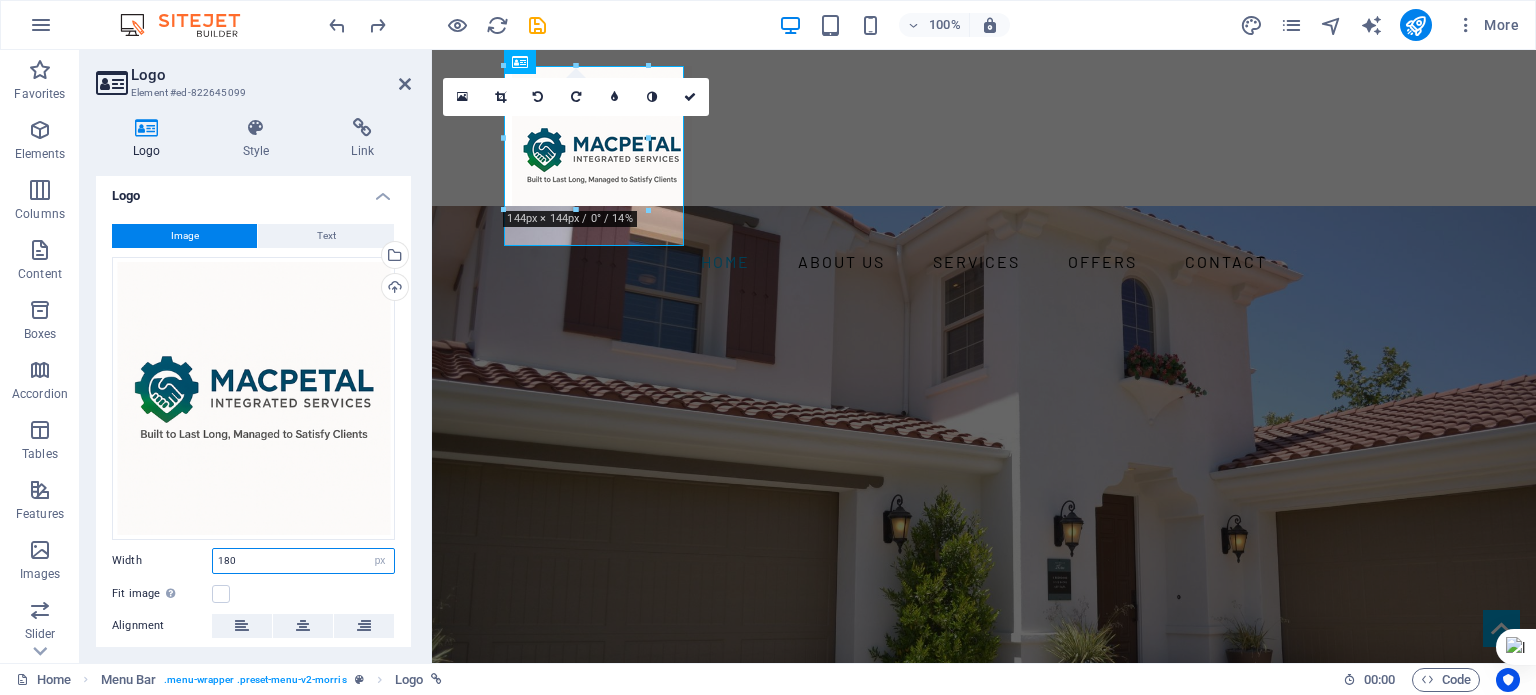 click on "180" at bounding box center (303, 561) 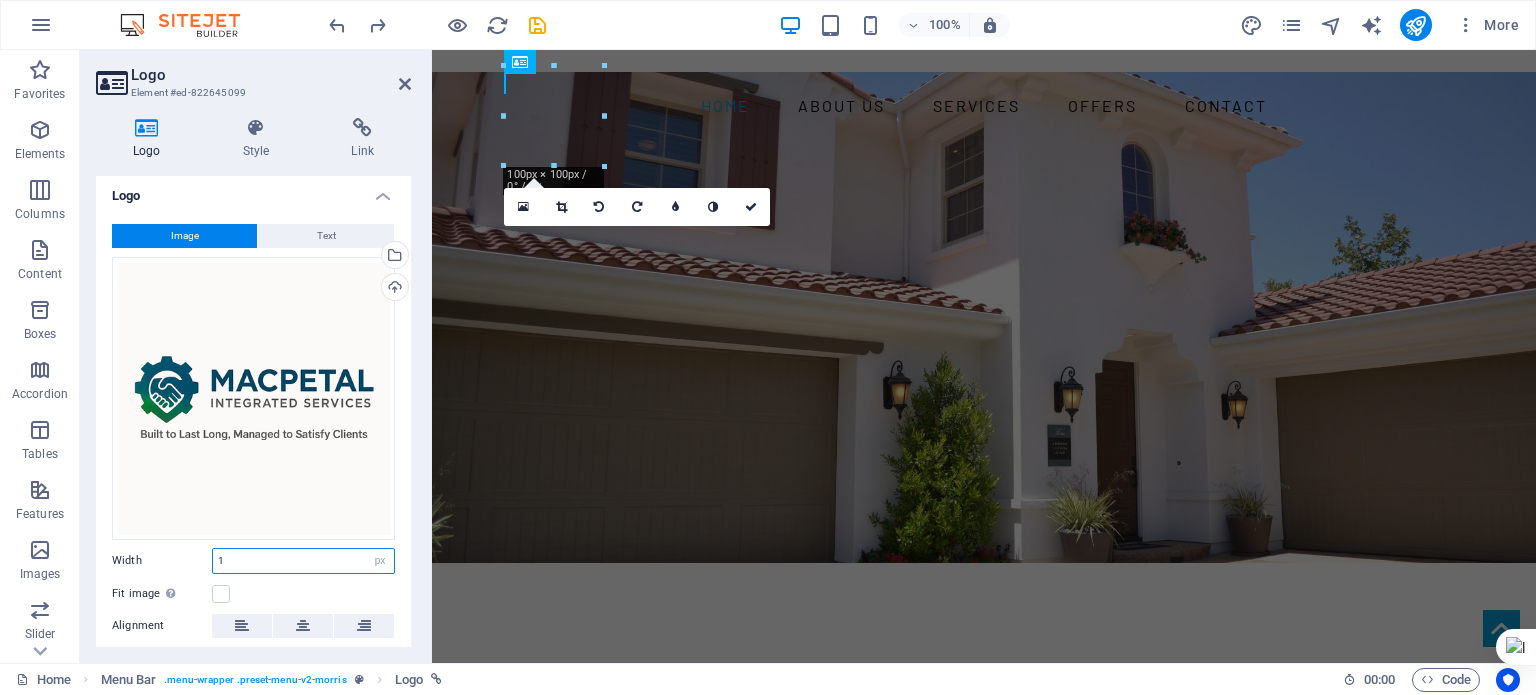 type on "180" 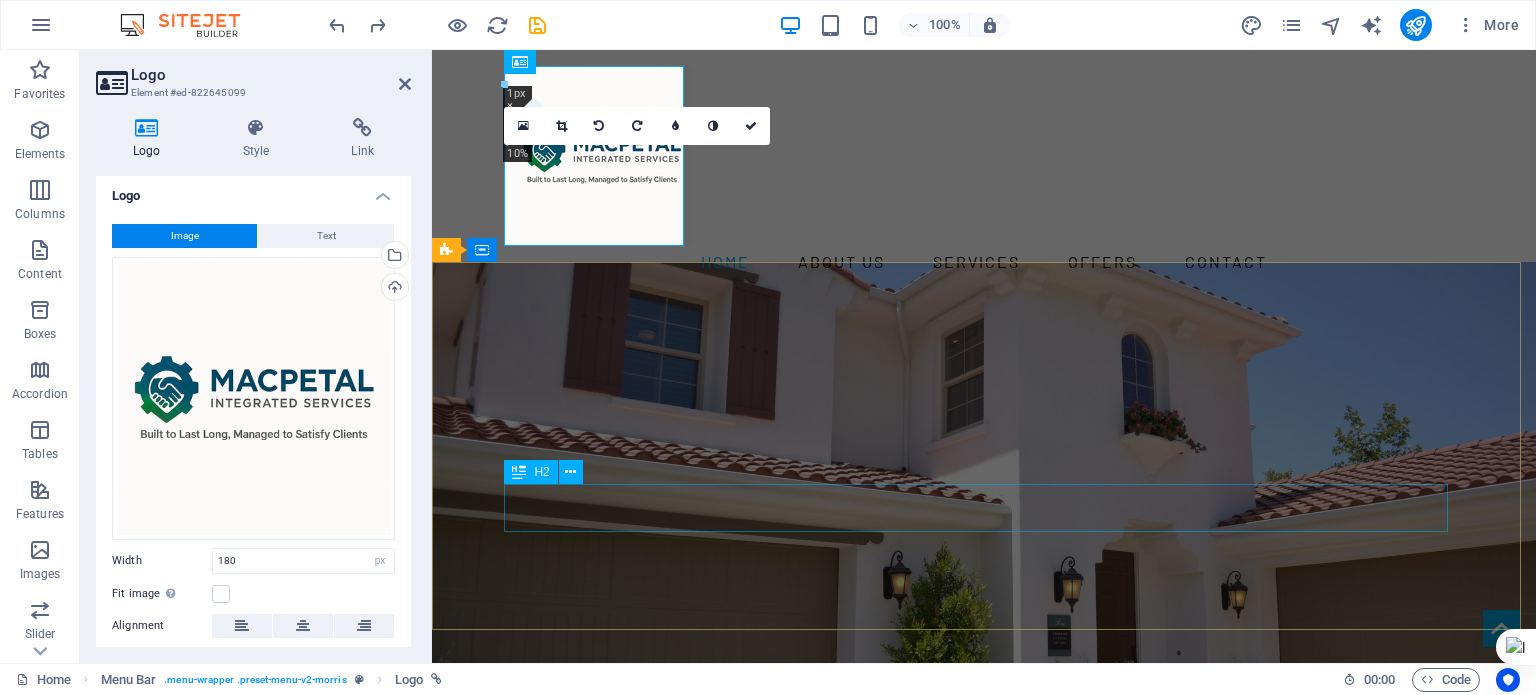click on "   [PHONE]" at bounding box center (984, 1014) 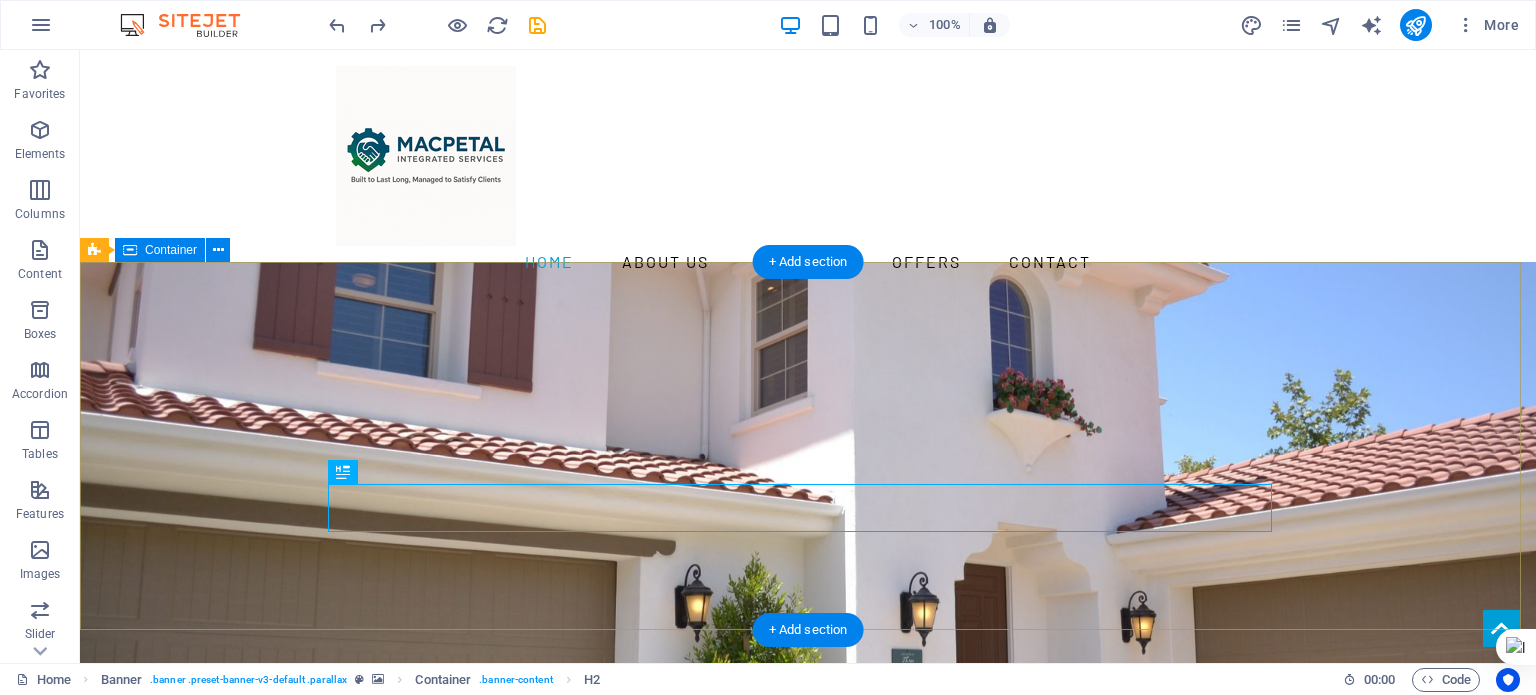 click on "YOUR REAL ESTATE EXPERT IN [CITY], [STATE]    [PHONE]" at bounding box center (808, 951) 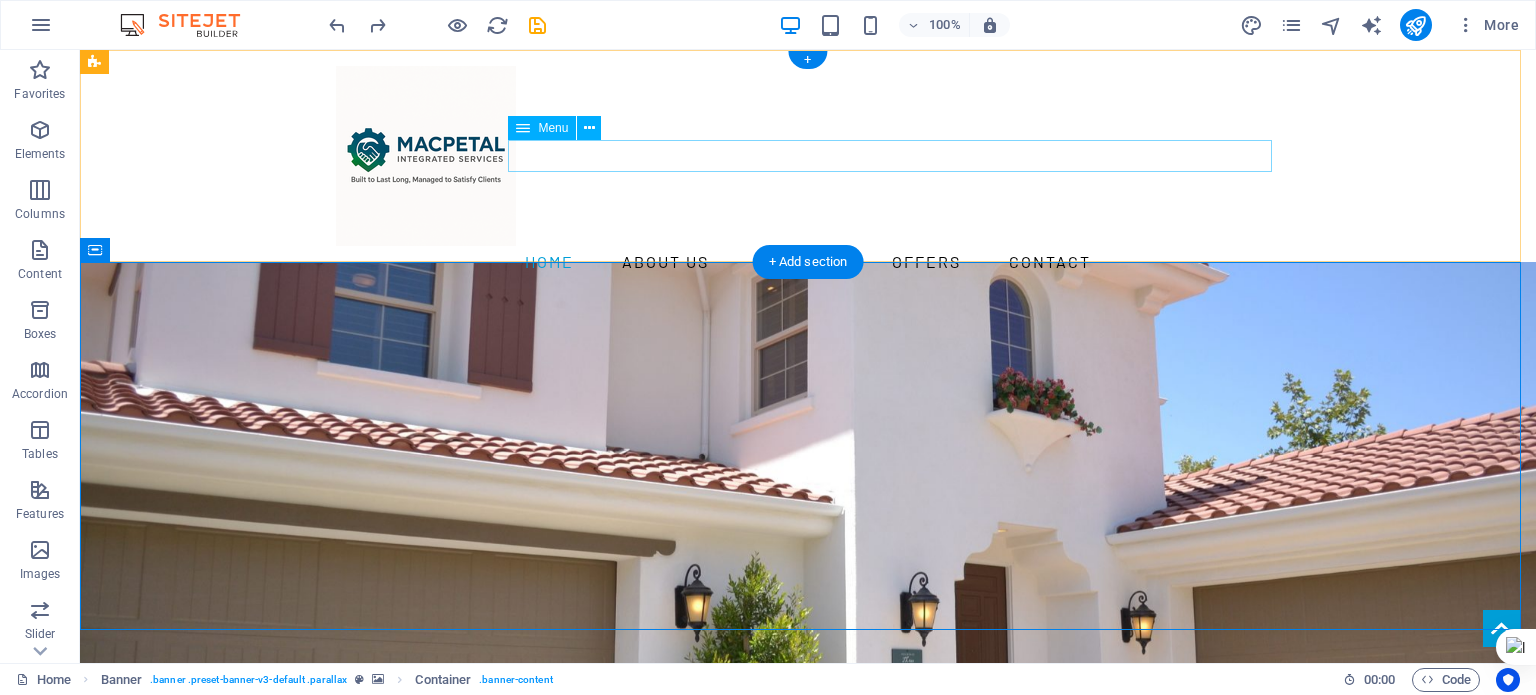 click on "Home About us Services Offers Contact" at bounding box center (808, 262) 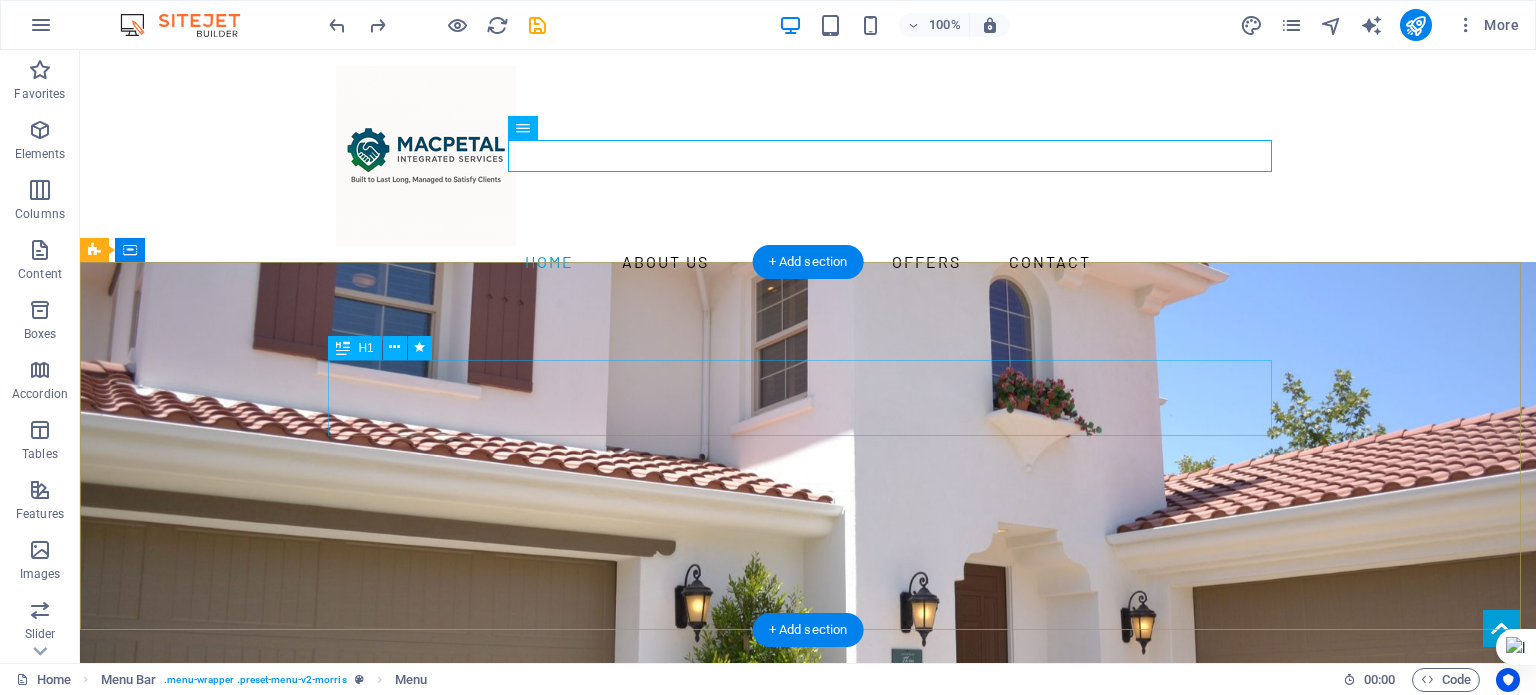 click on "YOUR REAL ESTATE EXPERT" at bounding box center [808, 903] 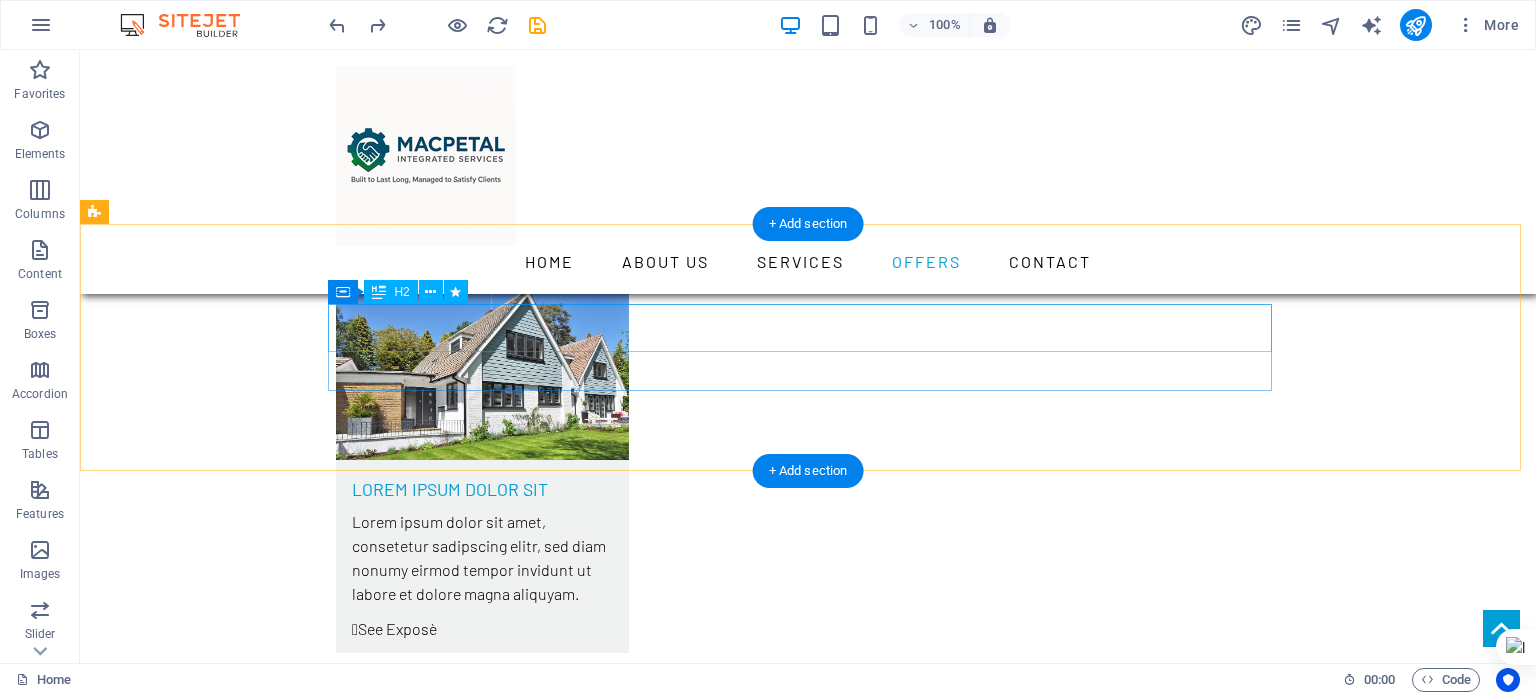 scroll, scrollTop: 5254, scrollLeft: 0, axis: vertical 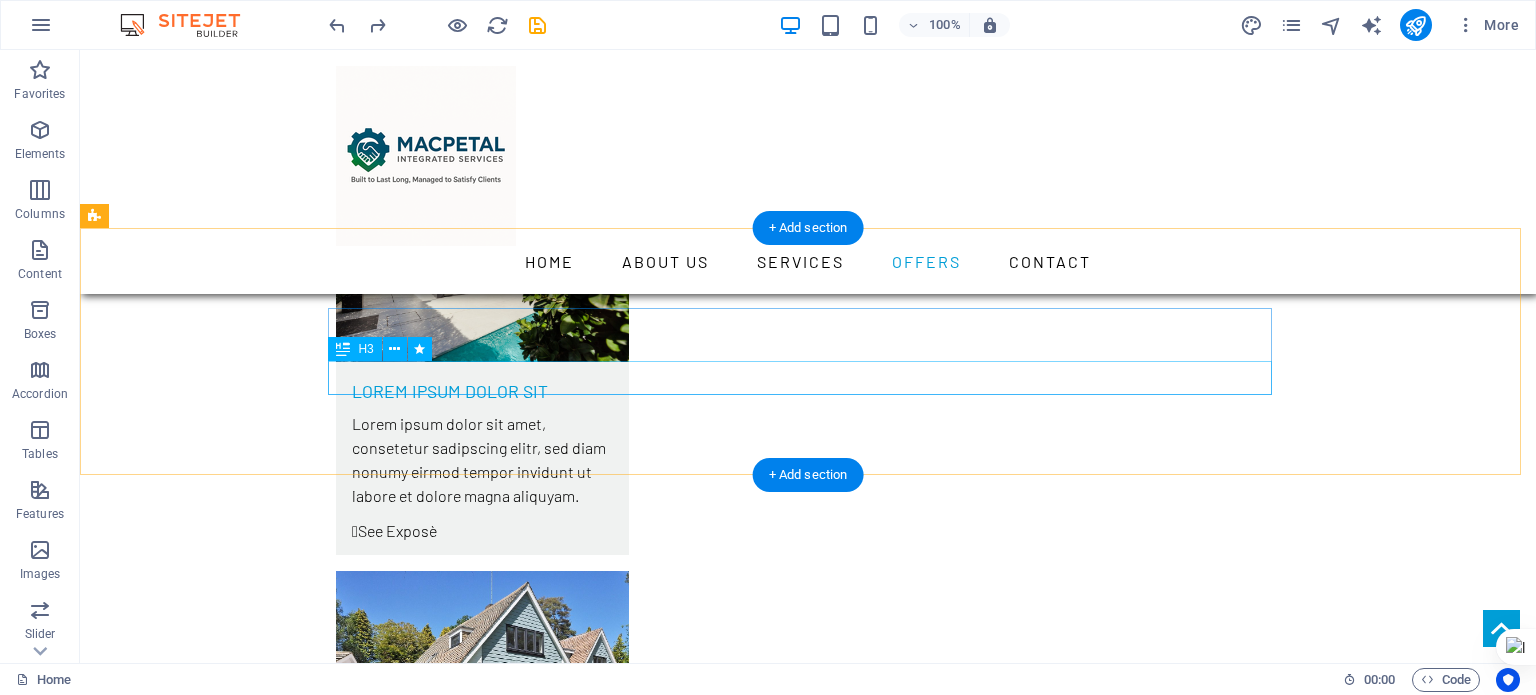 click on "Lorem ipsum dolor sit amet, consetetur sadipscing elitr sed diam." at bounding box center (808, 7946) 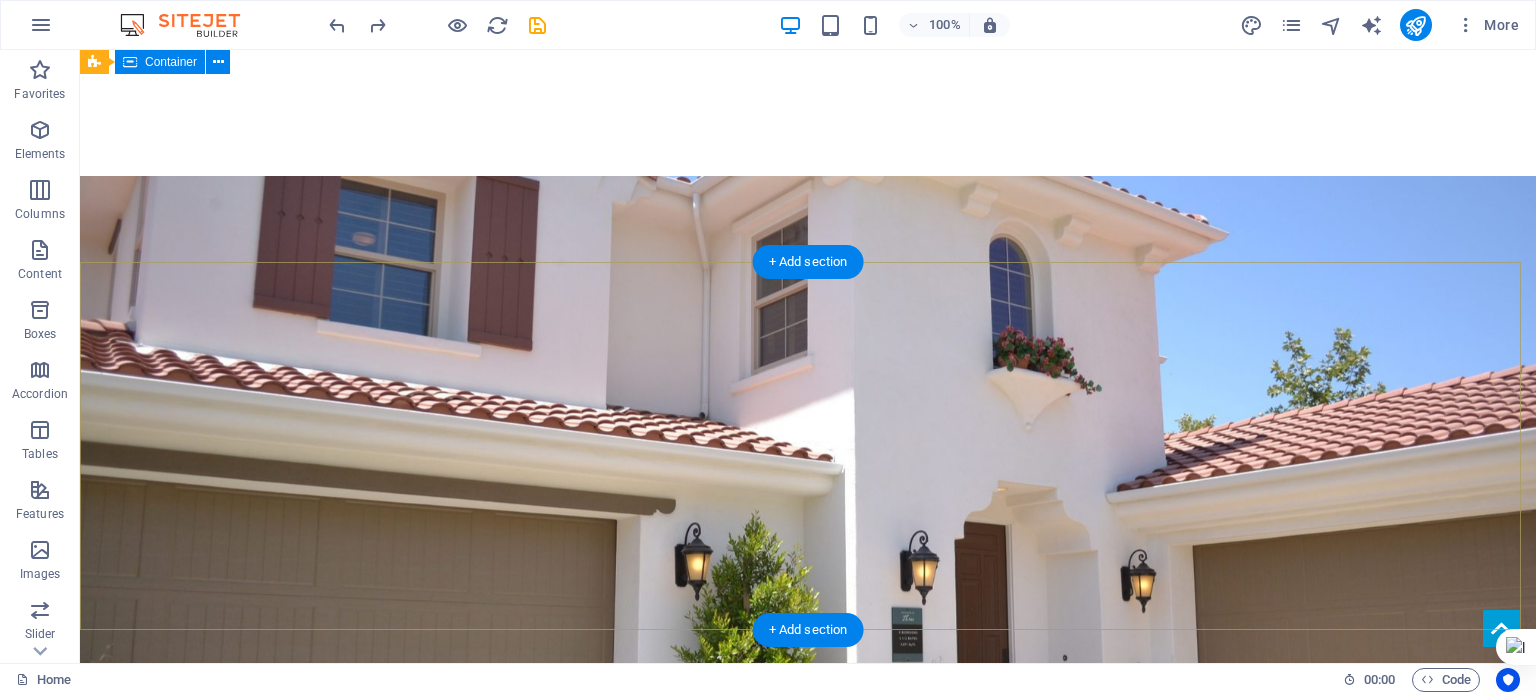 scroll, scrollTop: 0, scrollLeft: 0, axis: both 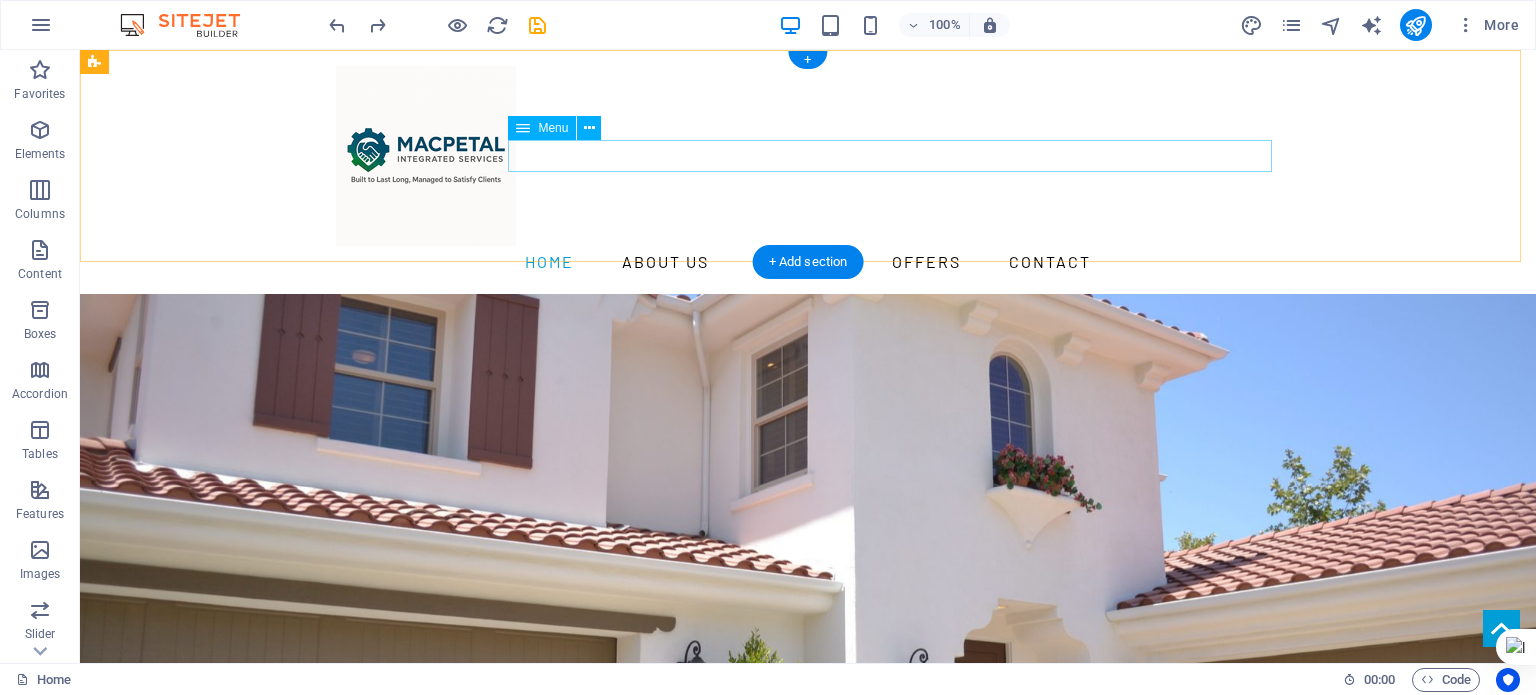 click on "Home About us Services Offers Contact" at bounding box center [808, 262] 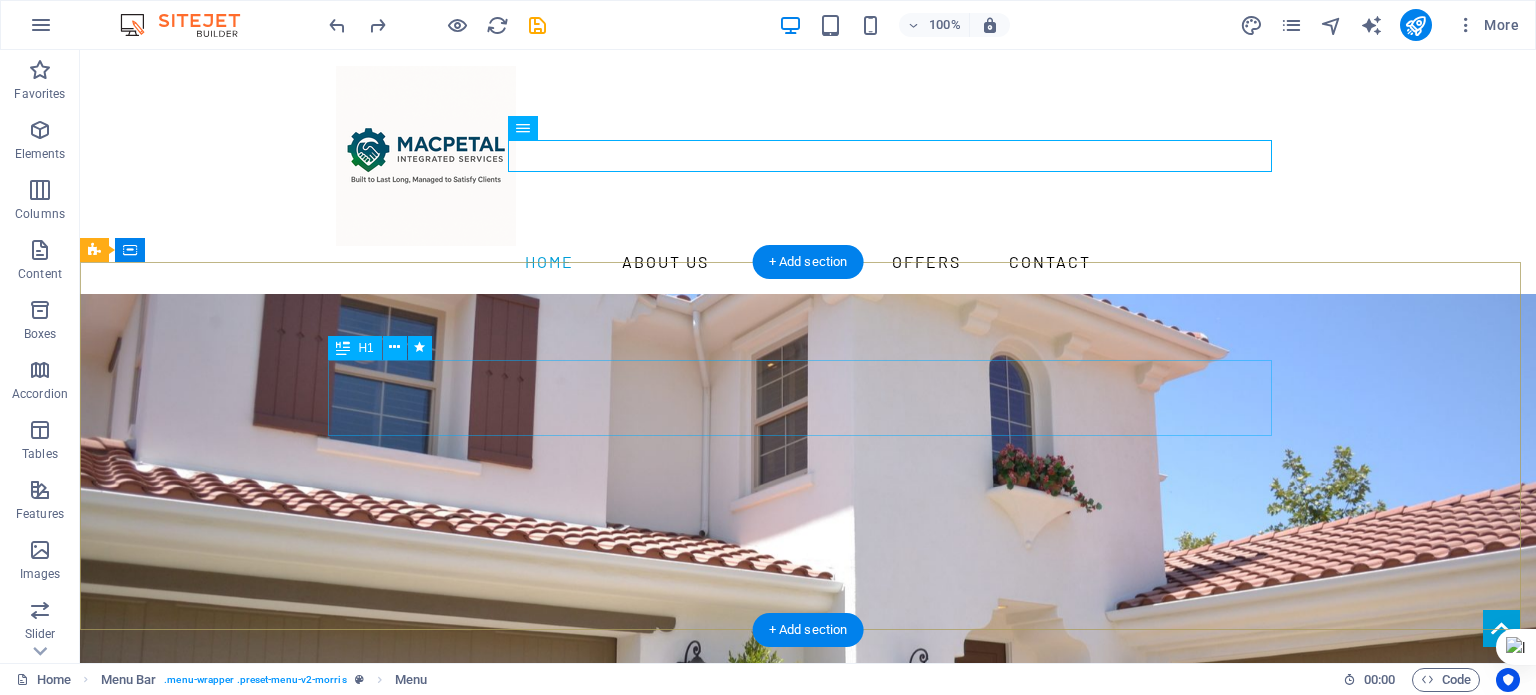 click on "YOUR REAL ESTATE EXPERT" at bounding box center [808, 992] 